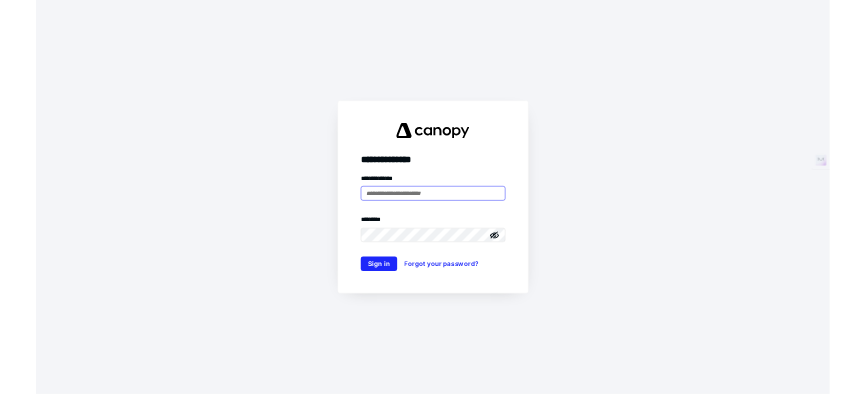 scroll, scrollTop: 0, scrollLeft: 0, axis: both 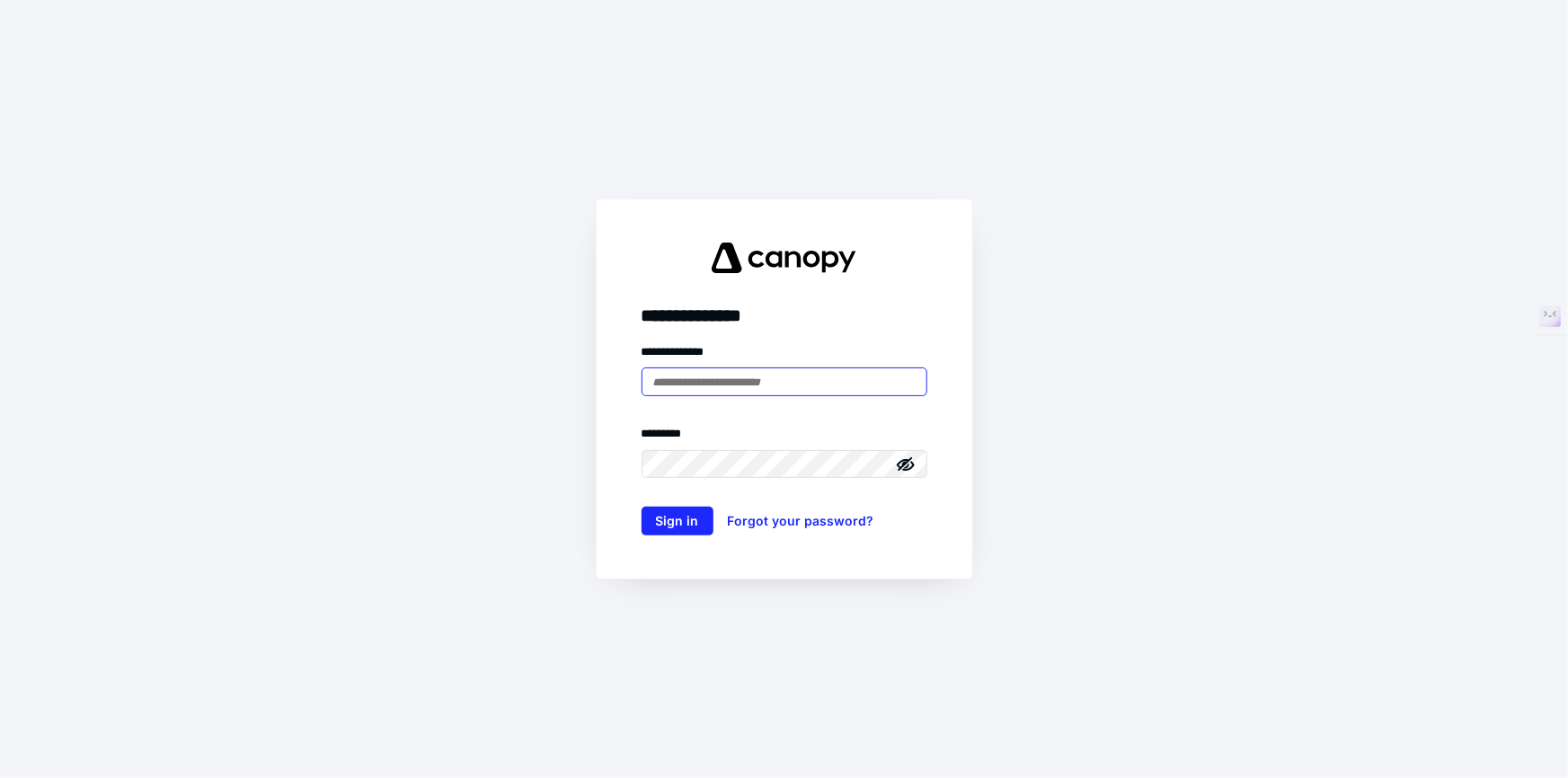 drag, startPoint x: 758, startPoint y: 384, endPoint x: 770, endPoint y: 394, distance: 15.620499 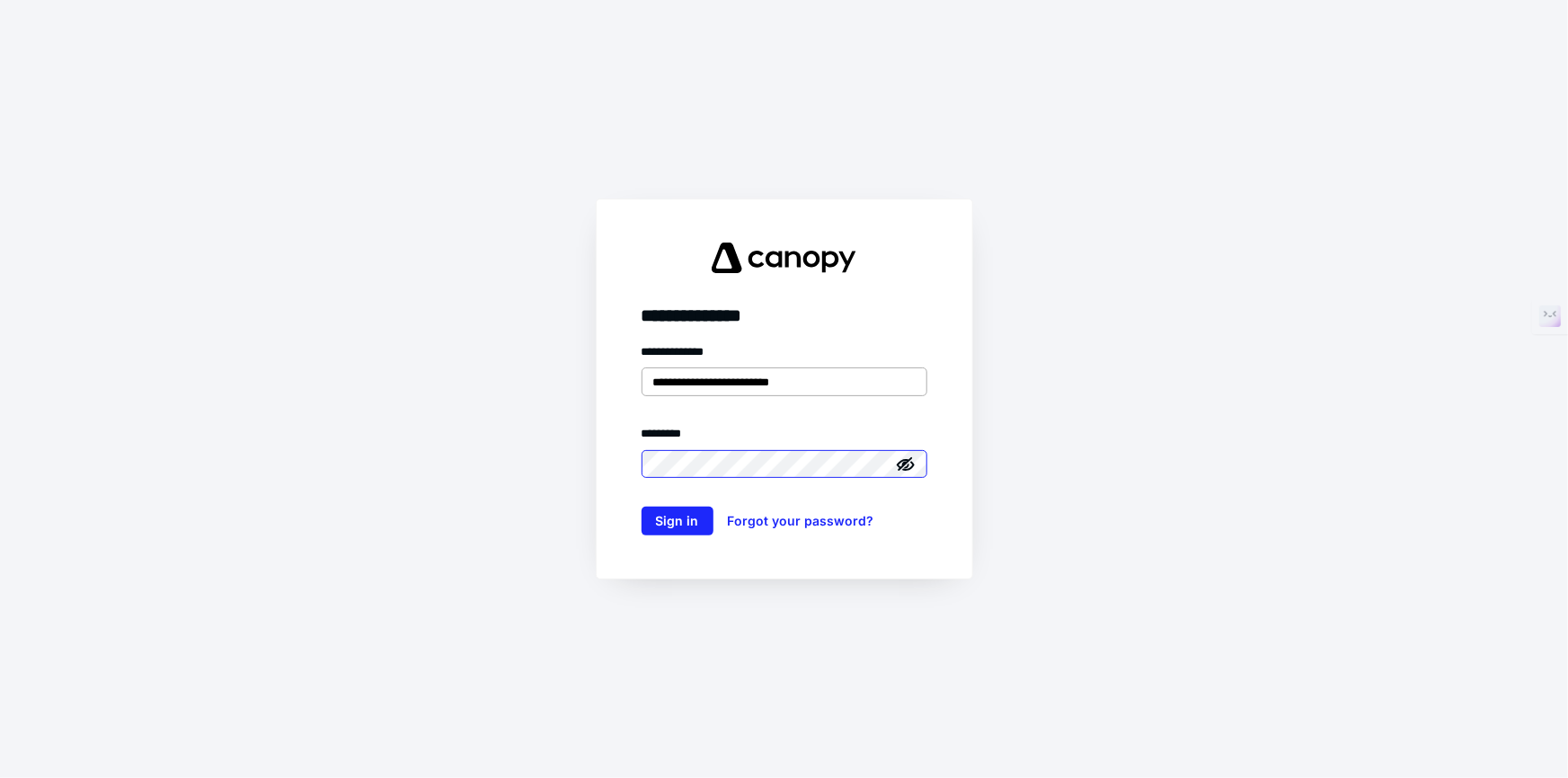 click on "Sign in" at bounding box center (678, 521) 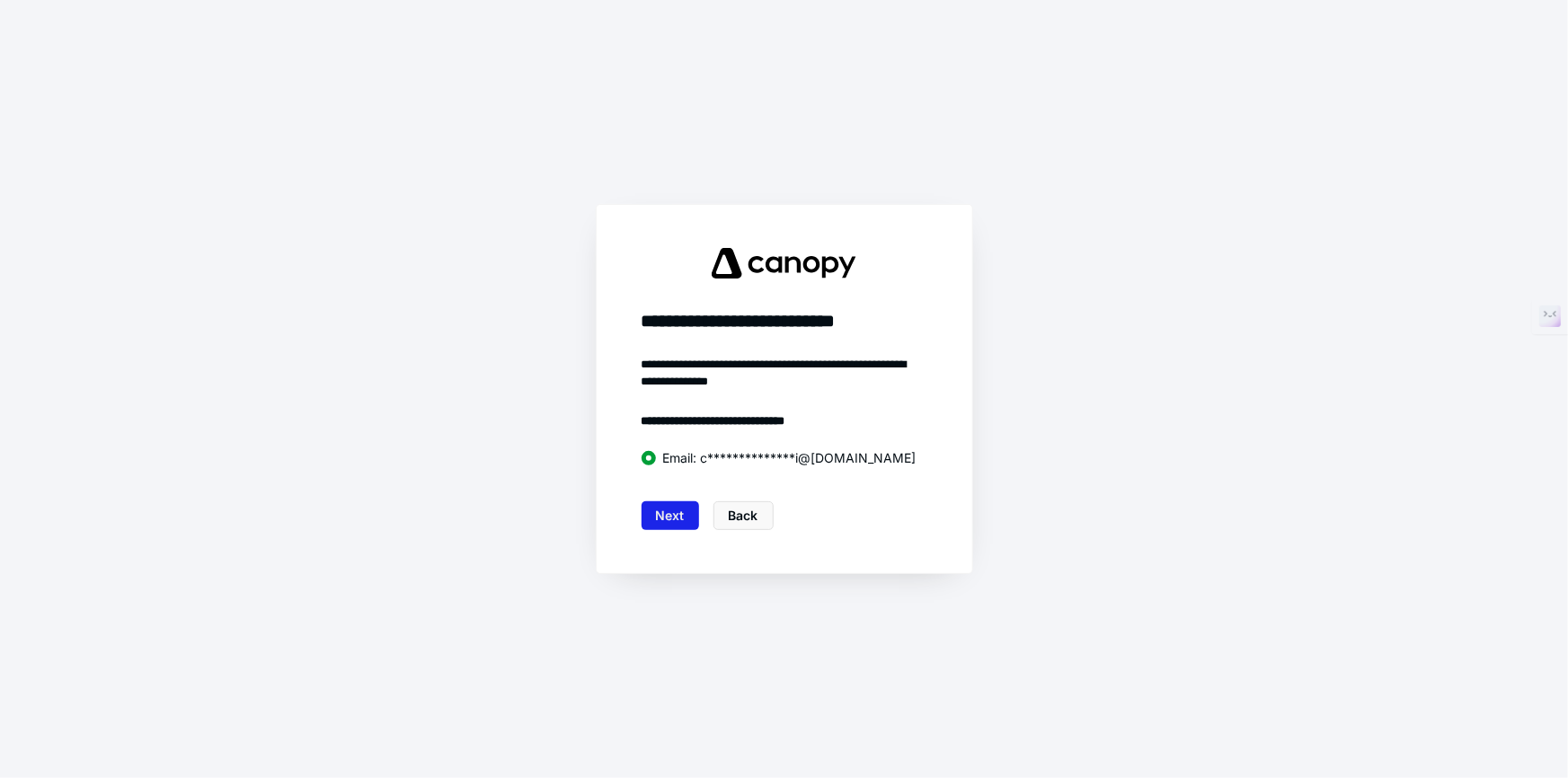 click on "Next" at bounding box center [670, 516] 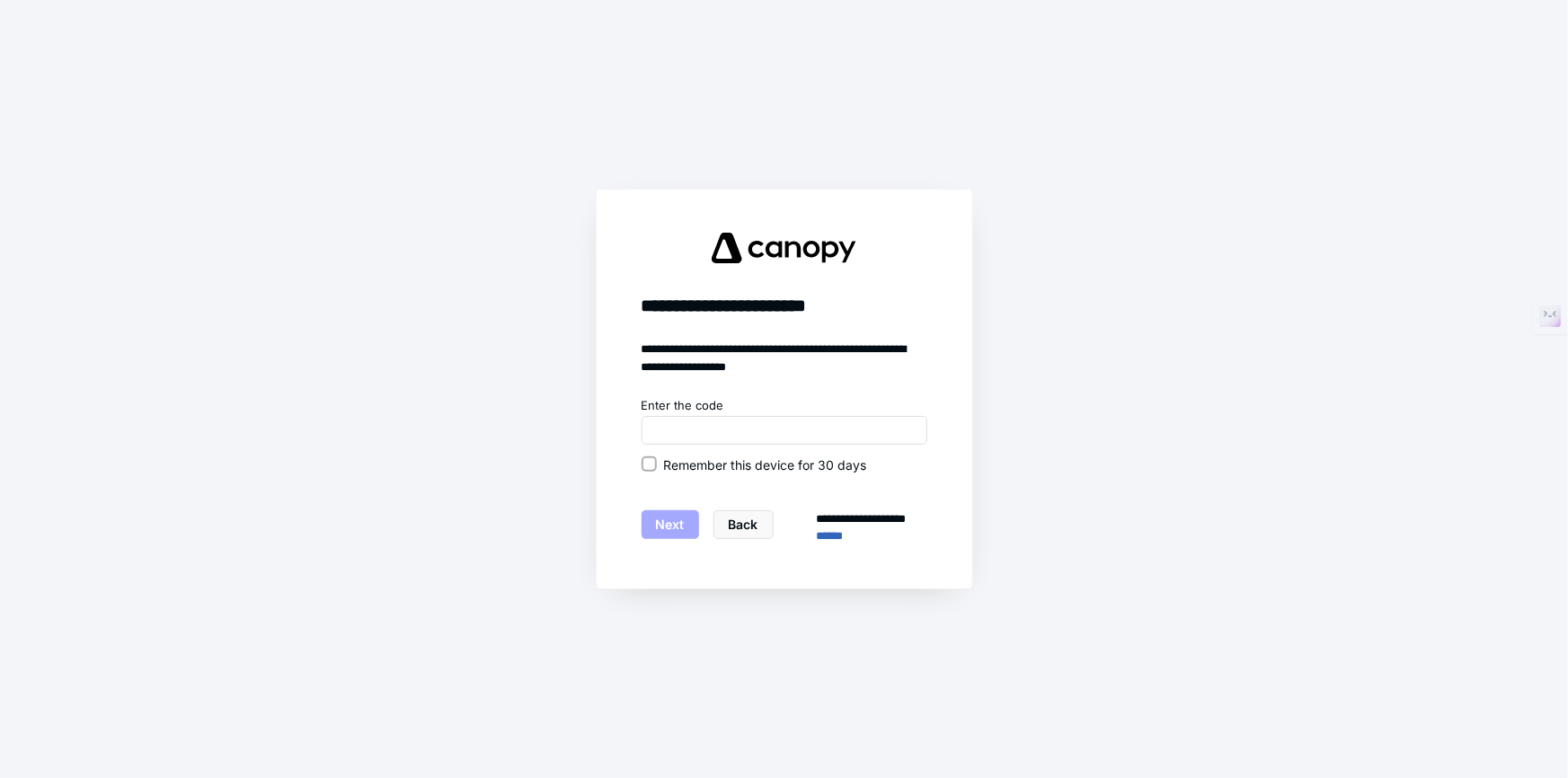 click 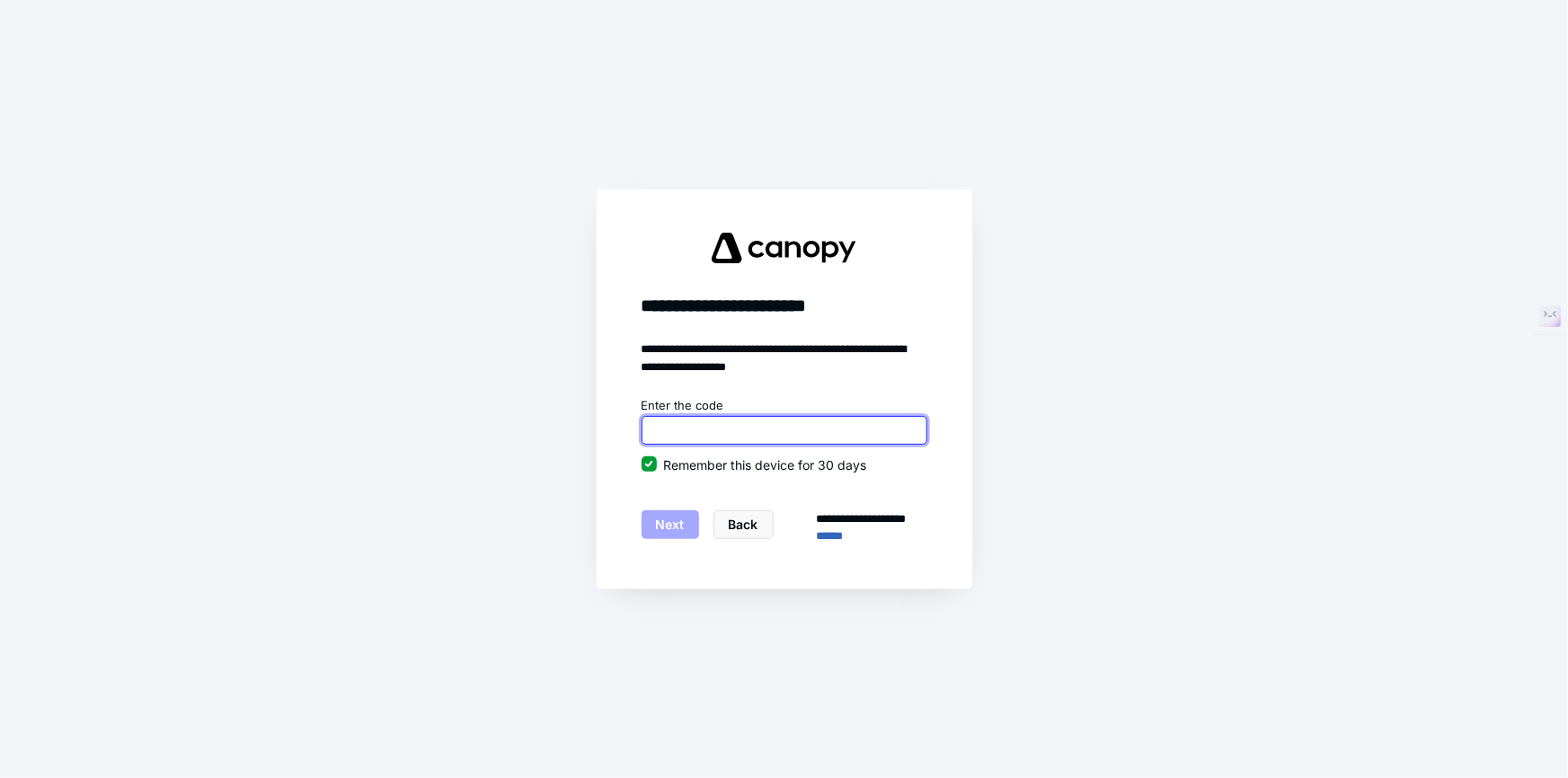 click at bounding box center [784, 430] 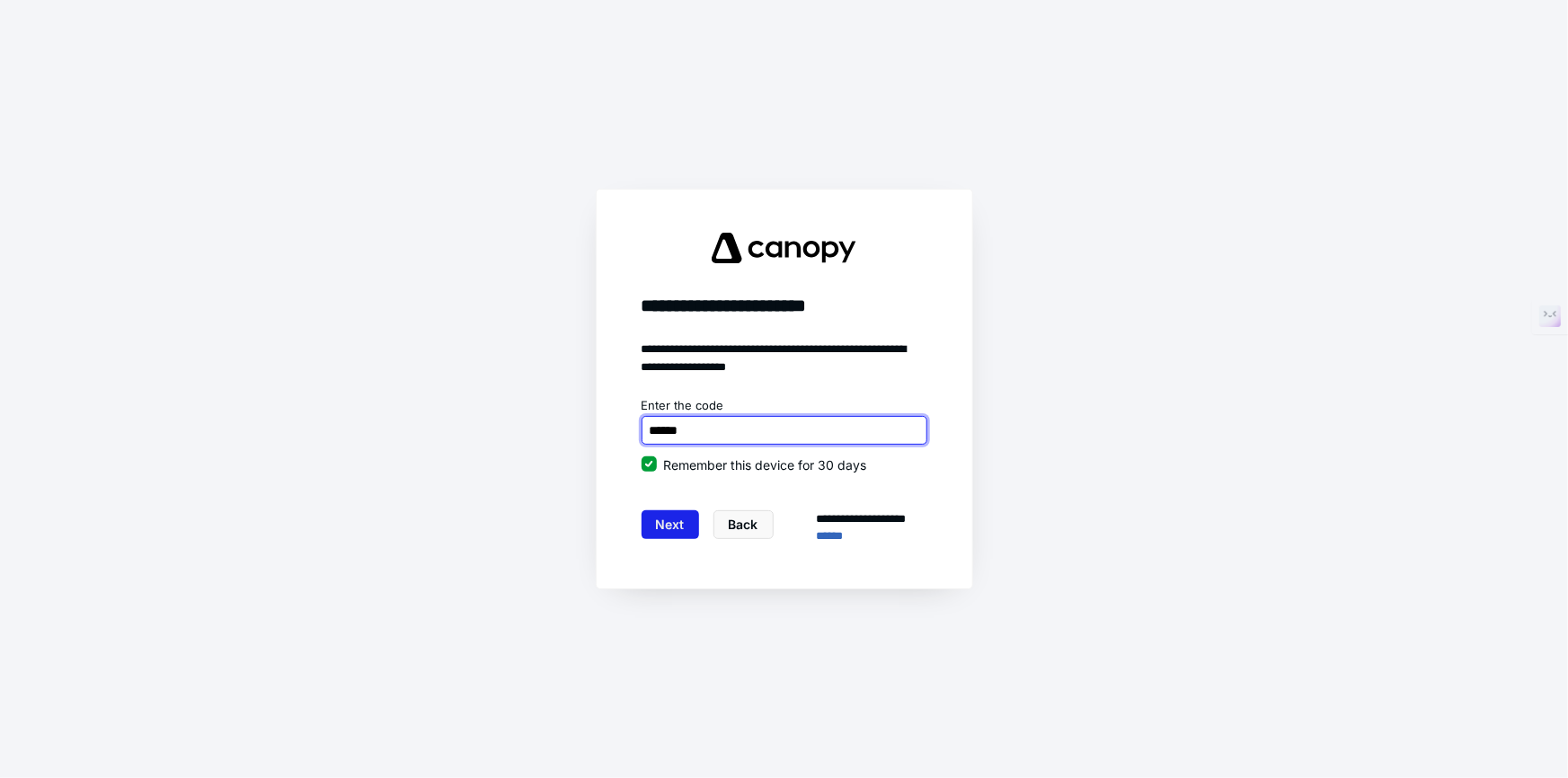 type on "******" 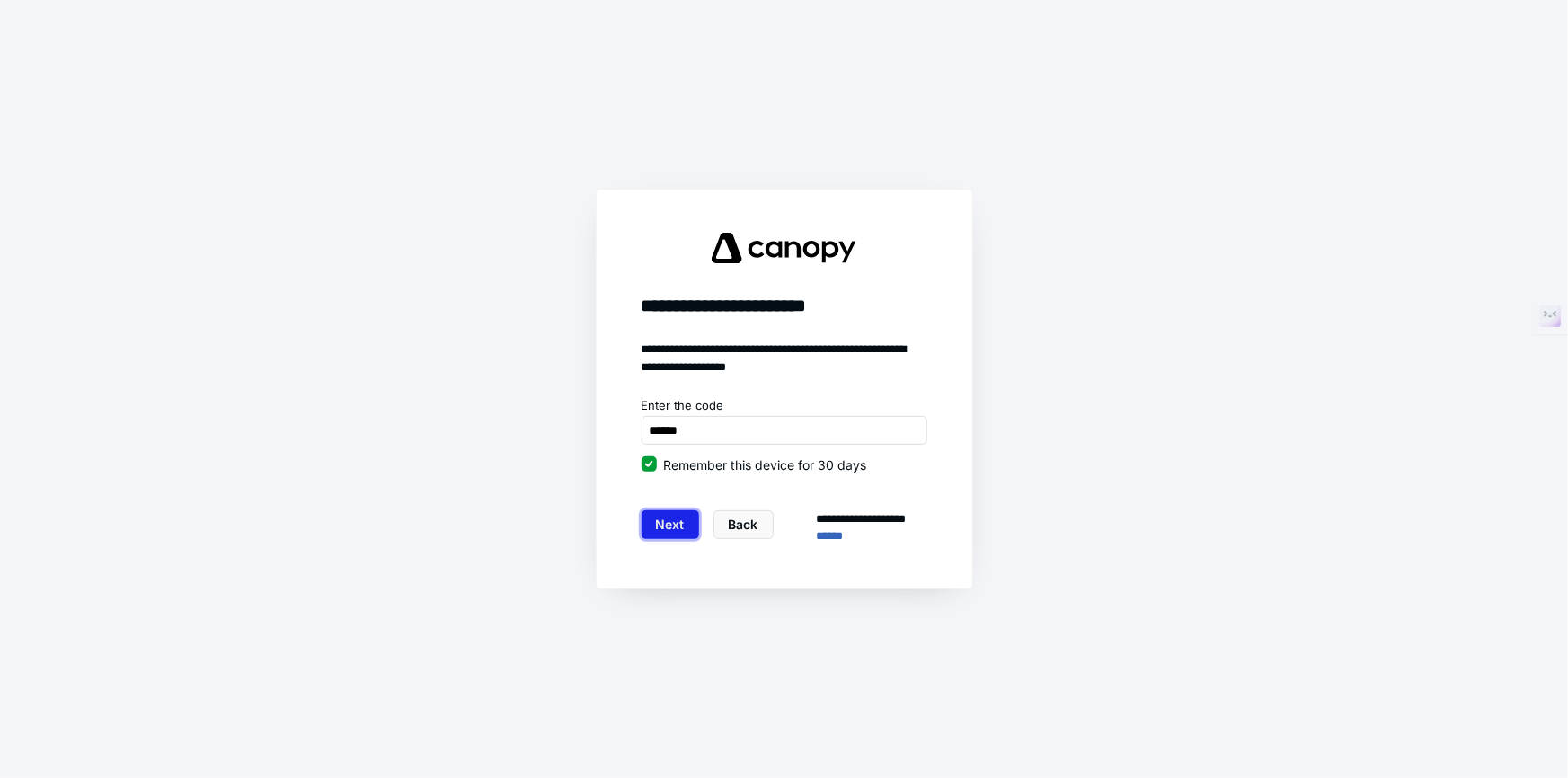 click on "Next" at bounding box center (670, 525) 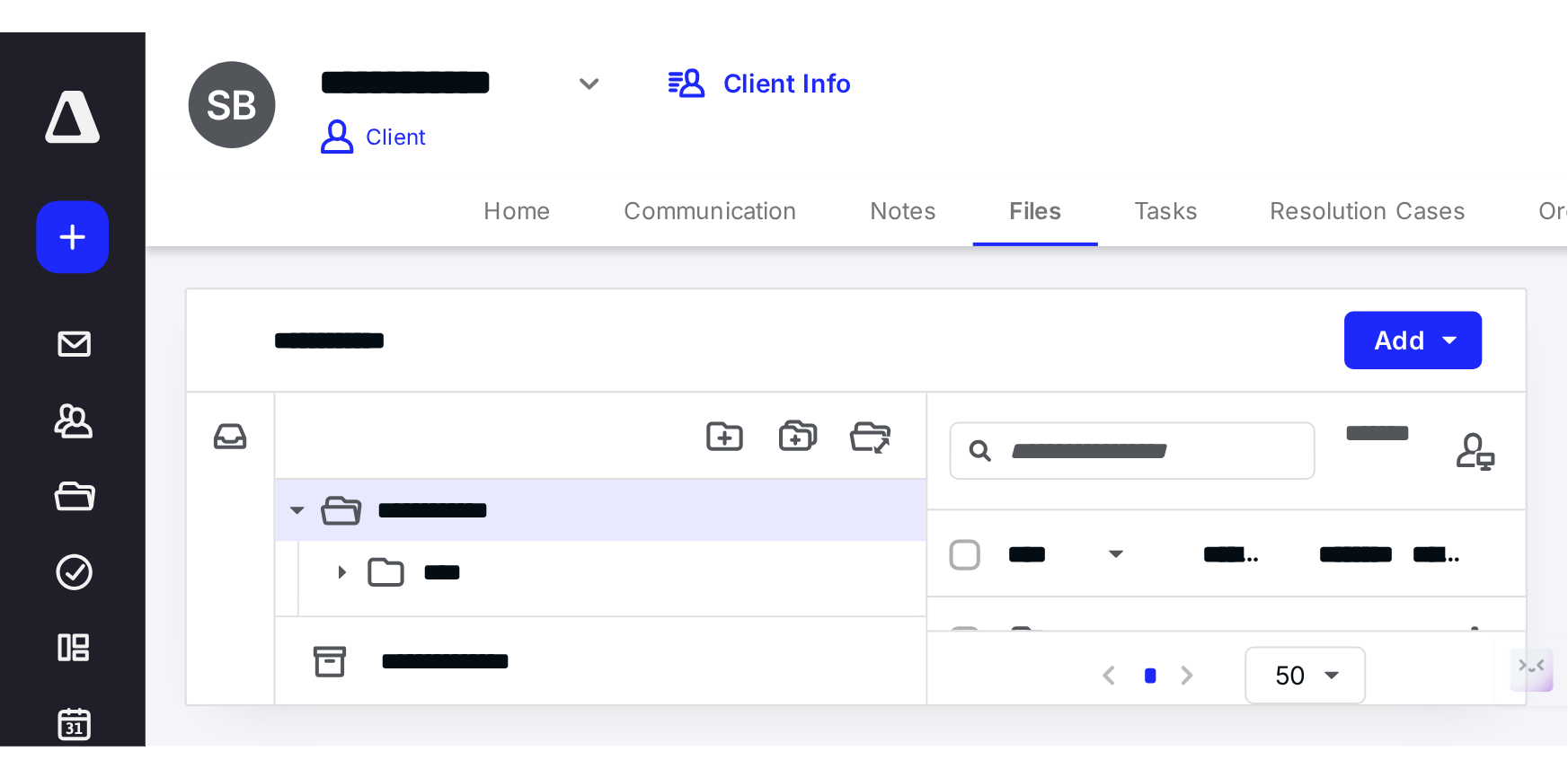 scroll, scrollTop: 0, scrollLeft: 0, axis: both 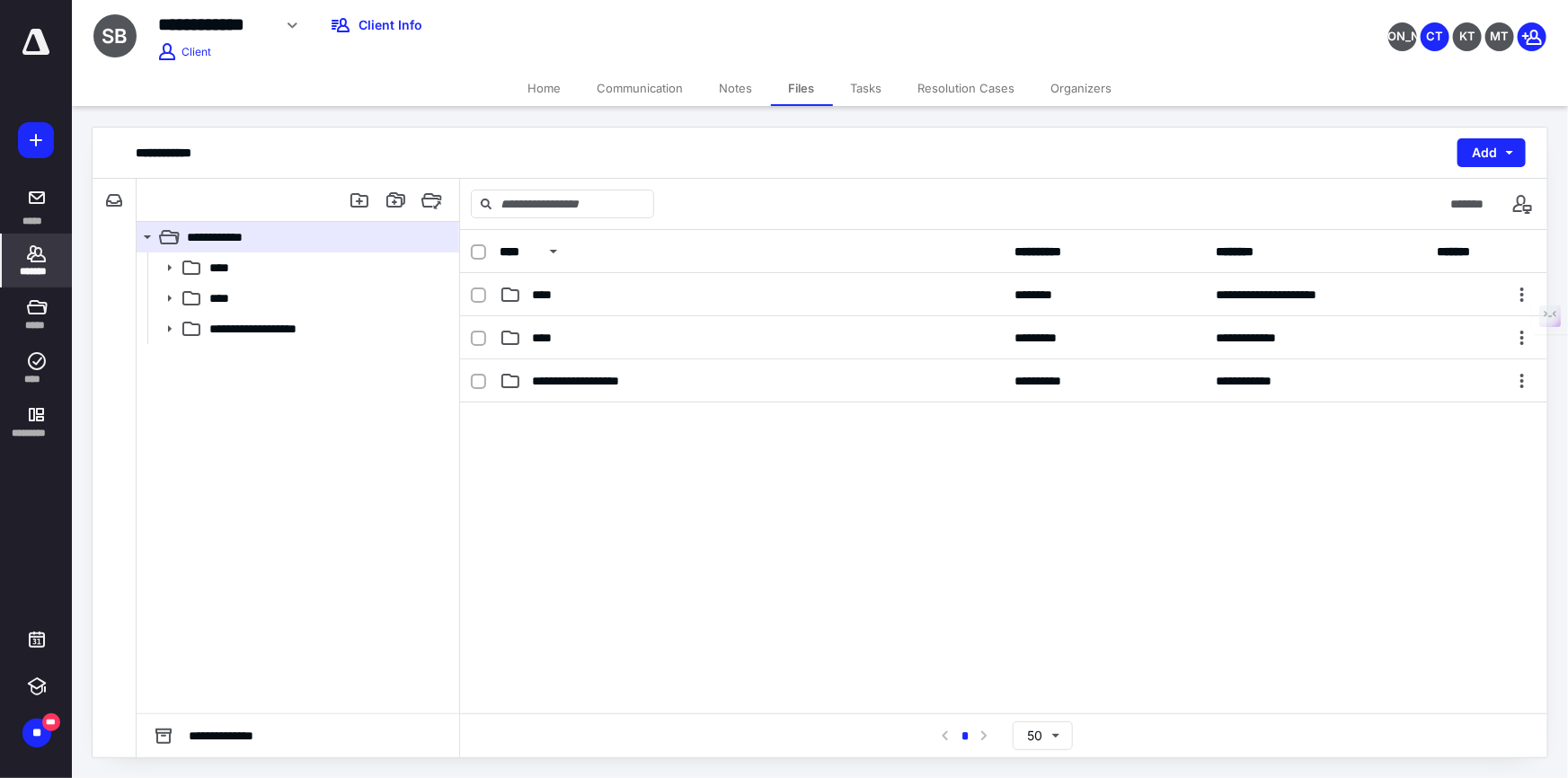 click 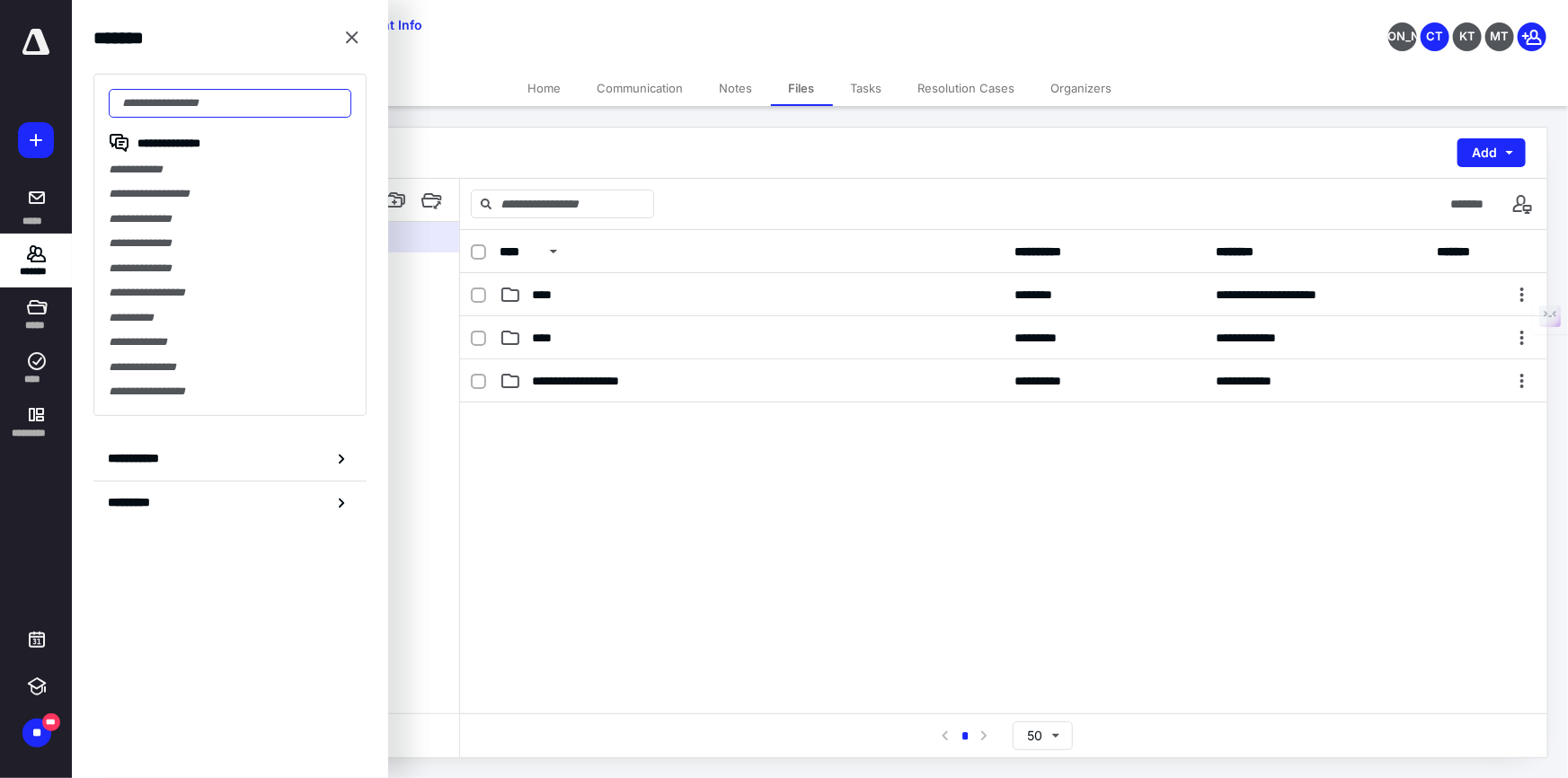 click at bounding box center [230, 103] 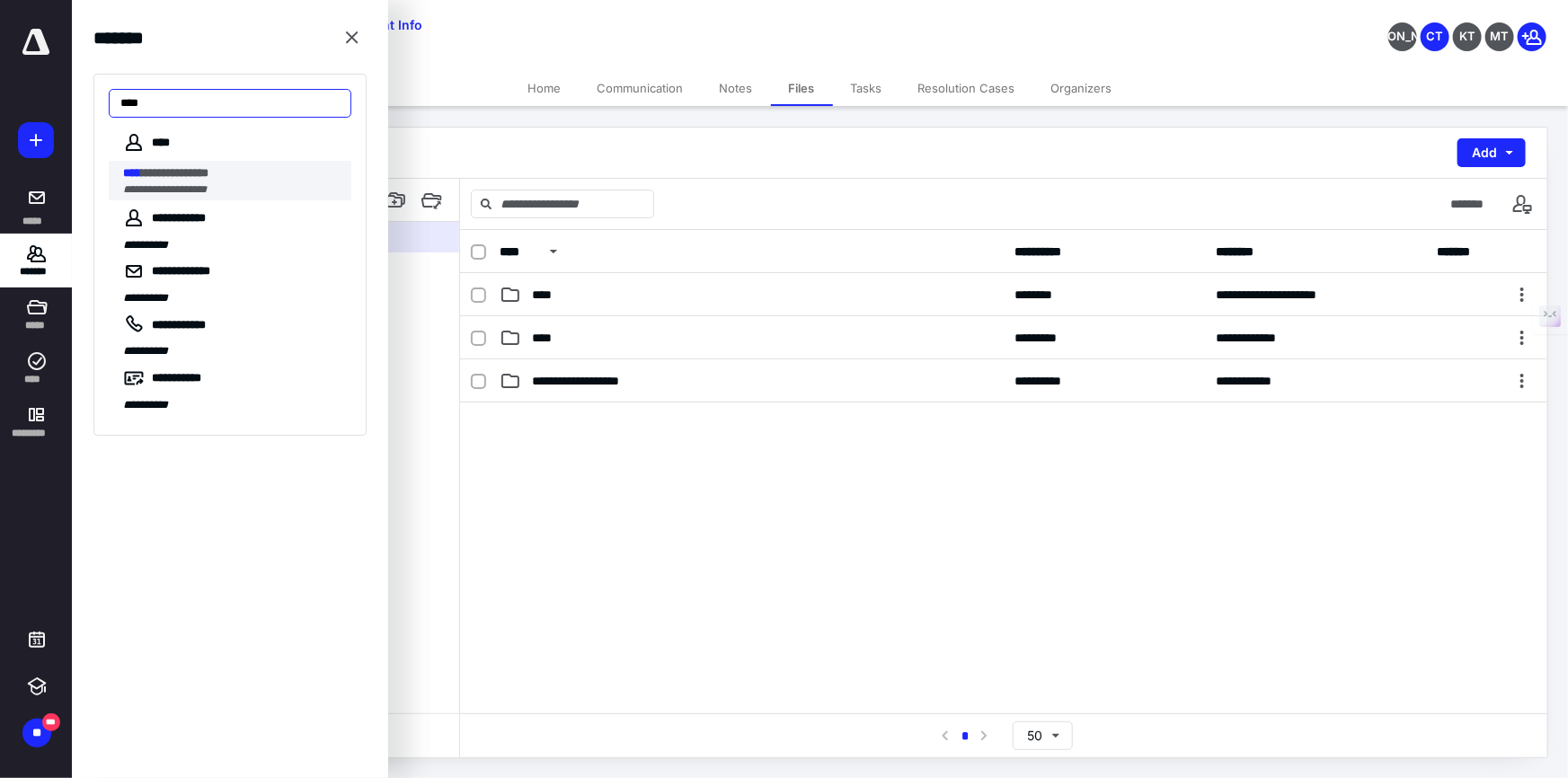 type on "****" 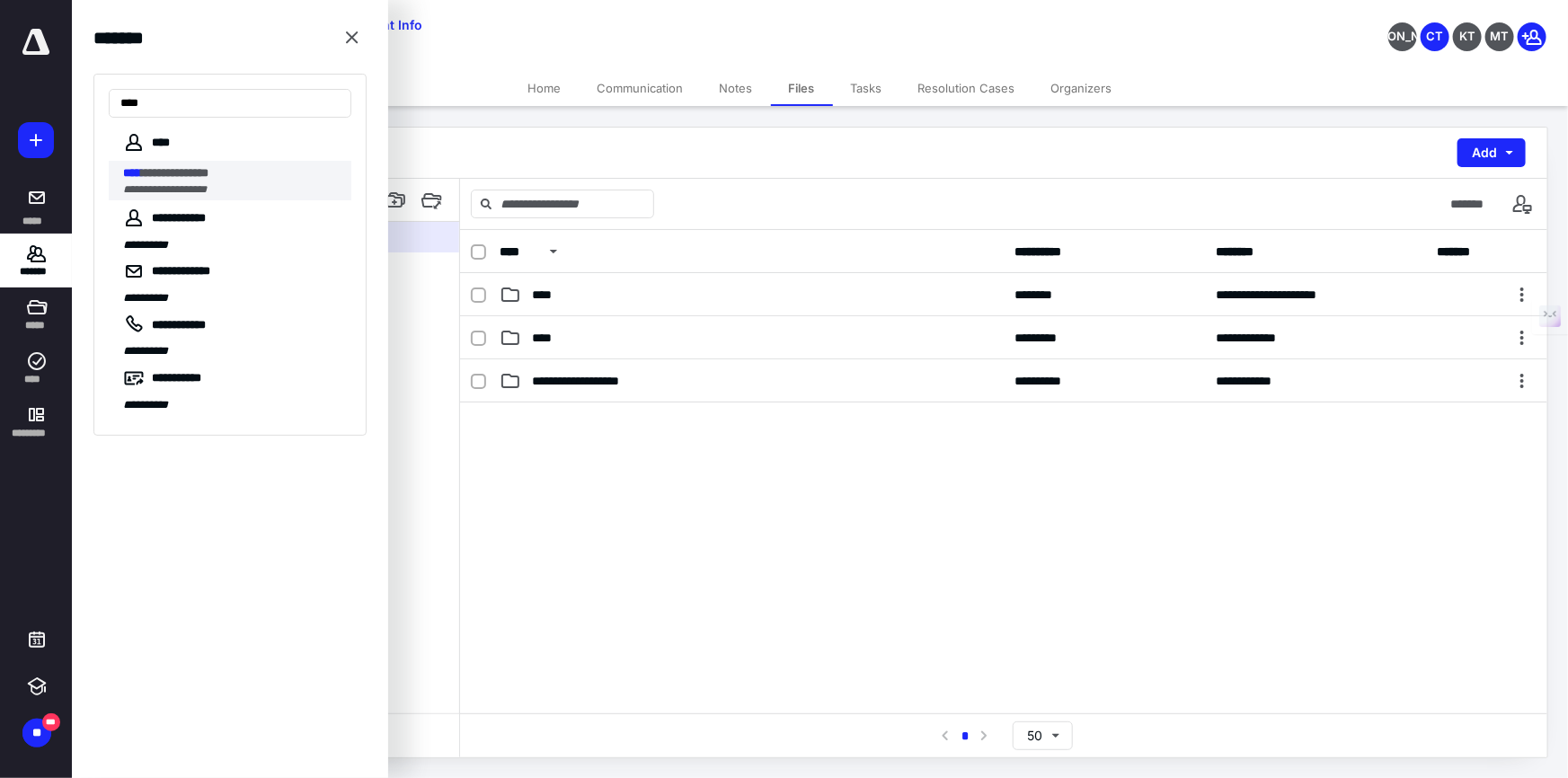 click on "**********" at bounding box center (232, 173) 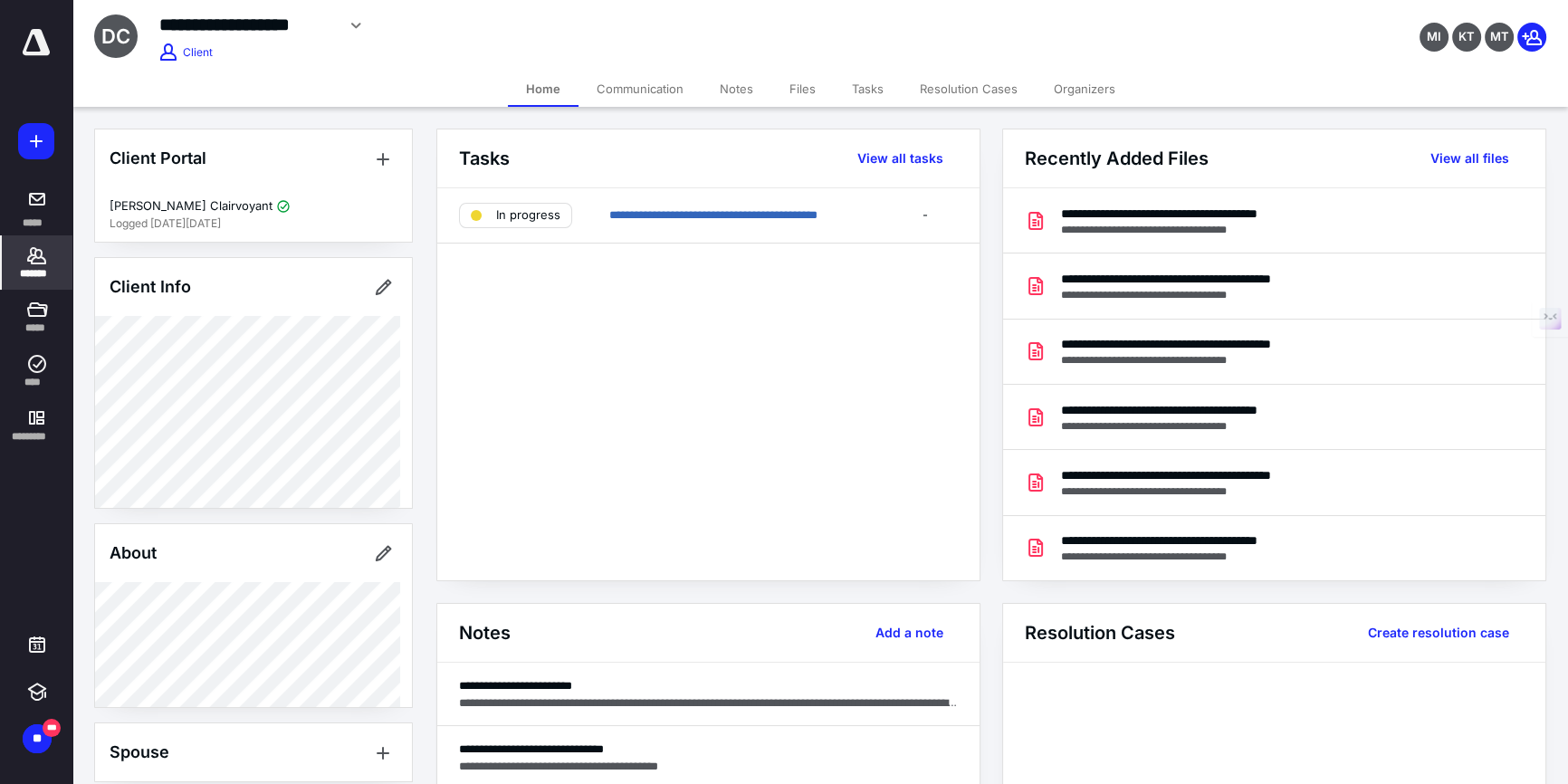 click on "Files" at bounding box center (802, 89) 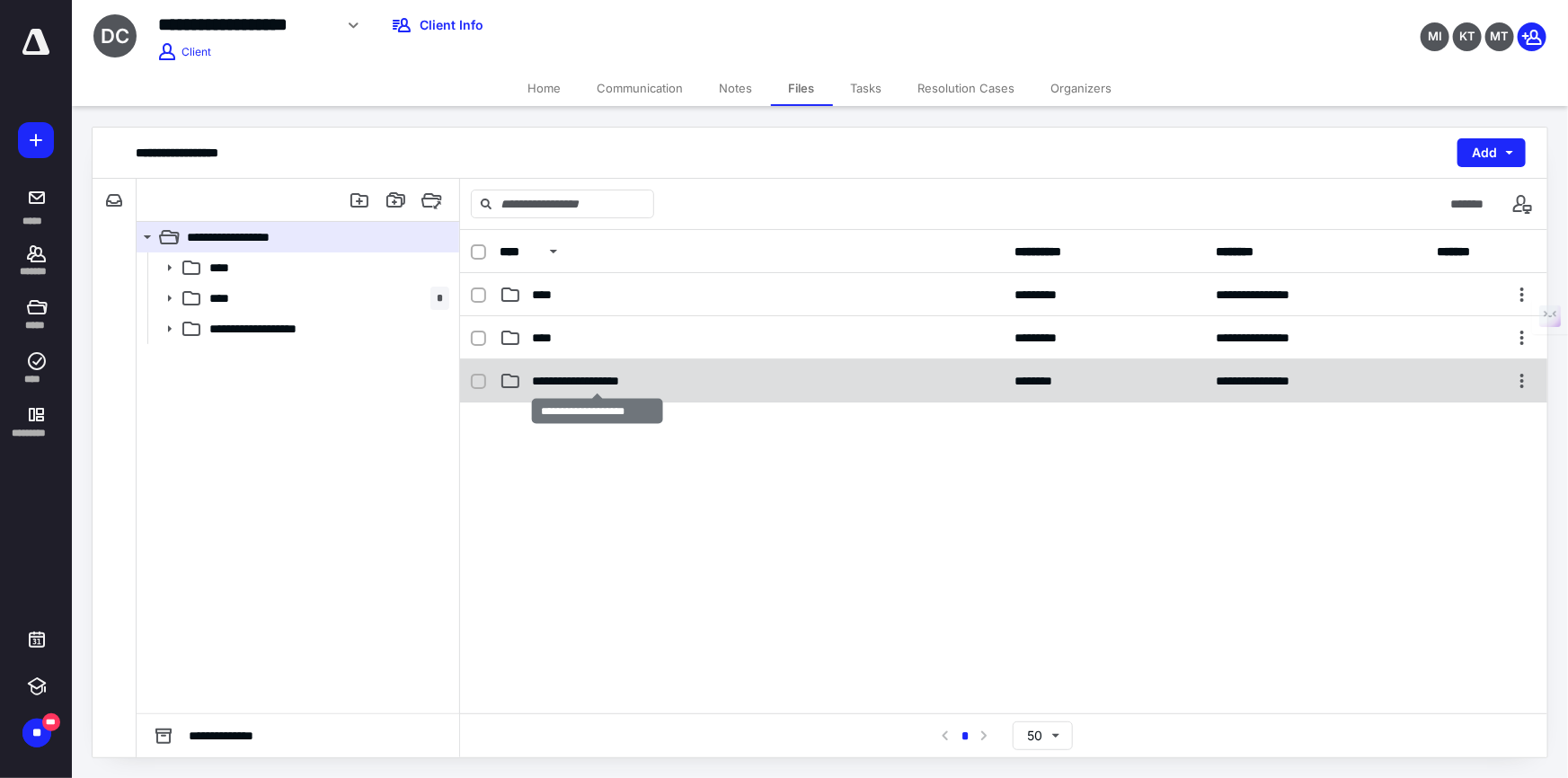 click on "**********" at bounding box center (597, 381) 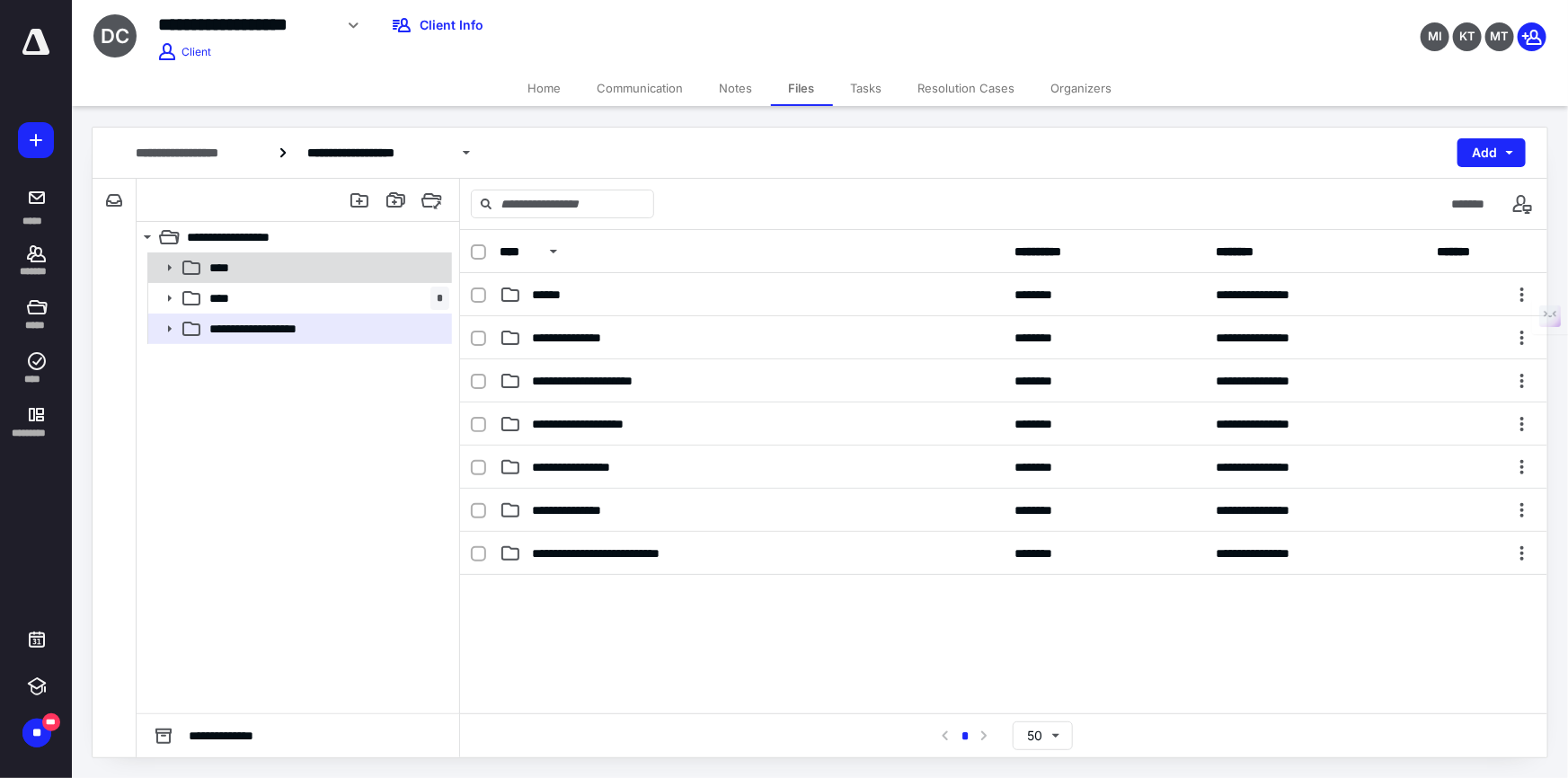 click 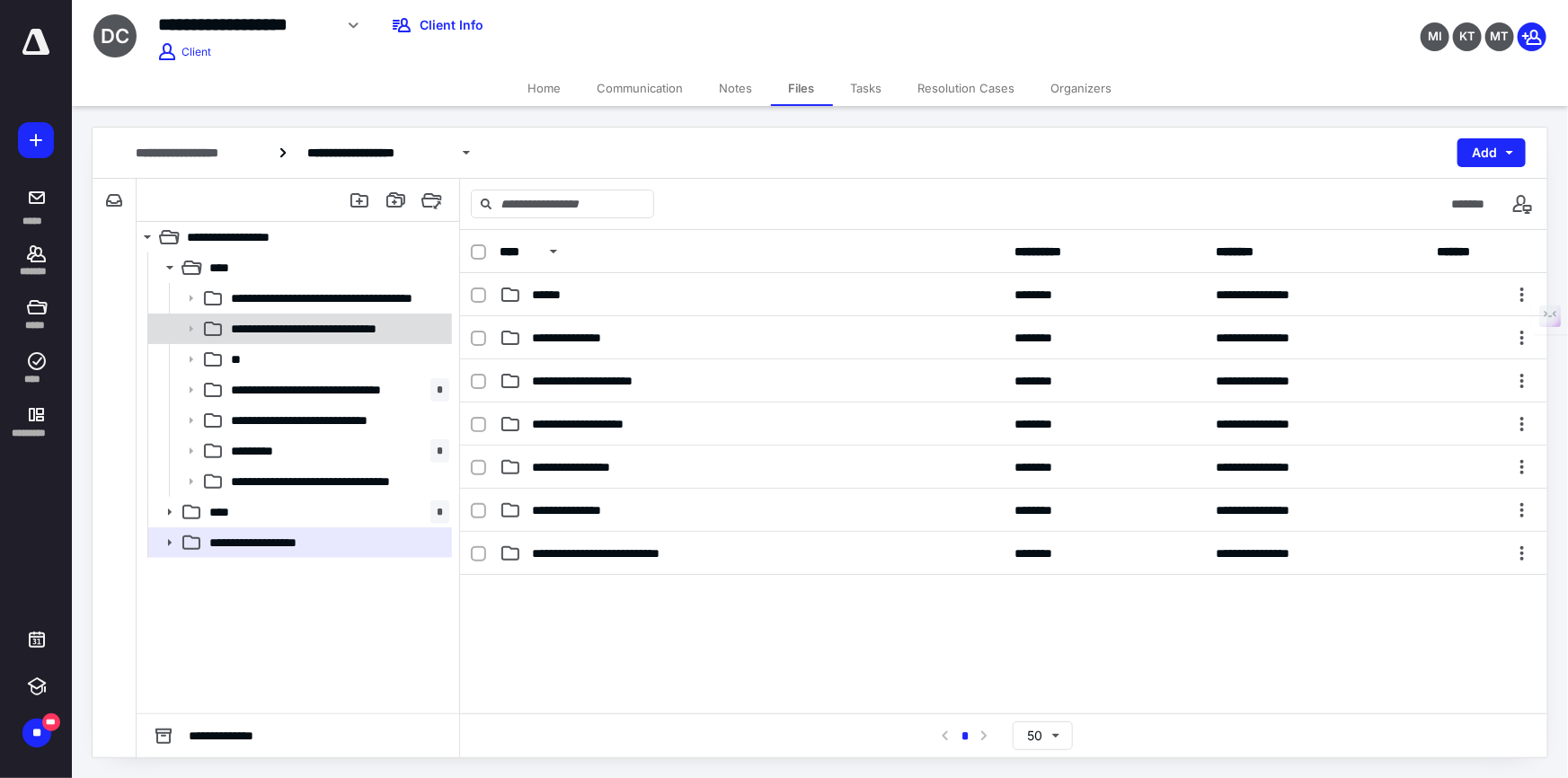 click on "**********" at bounding box center [331, 329] 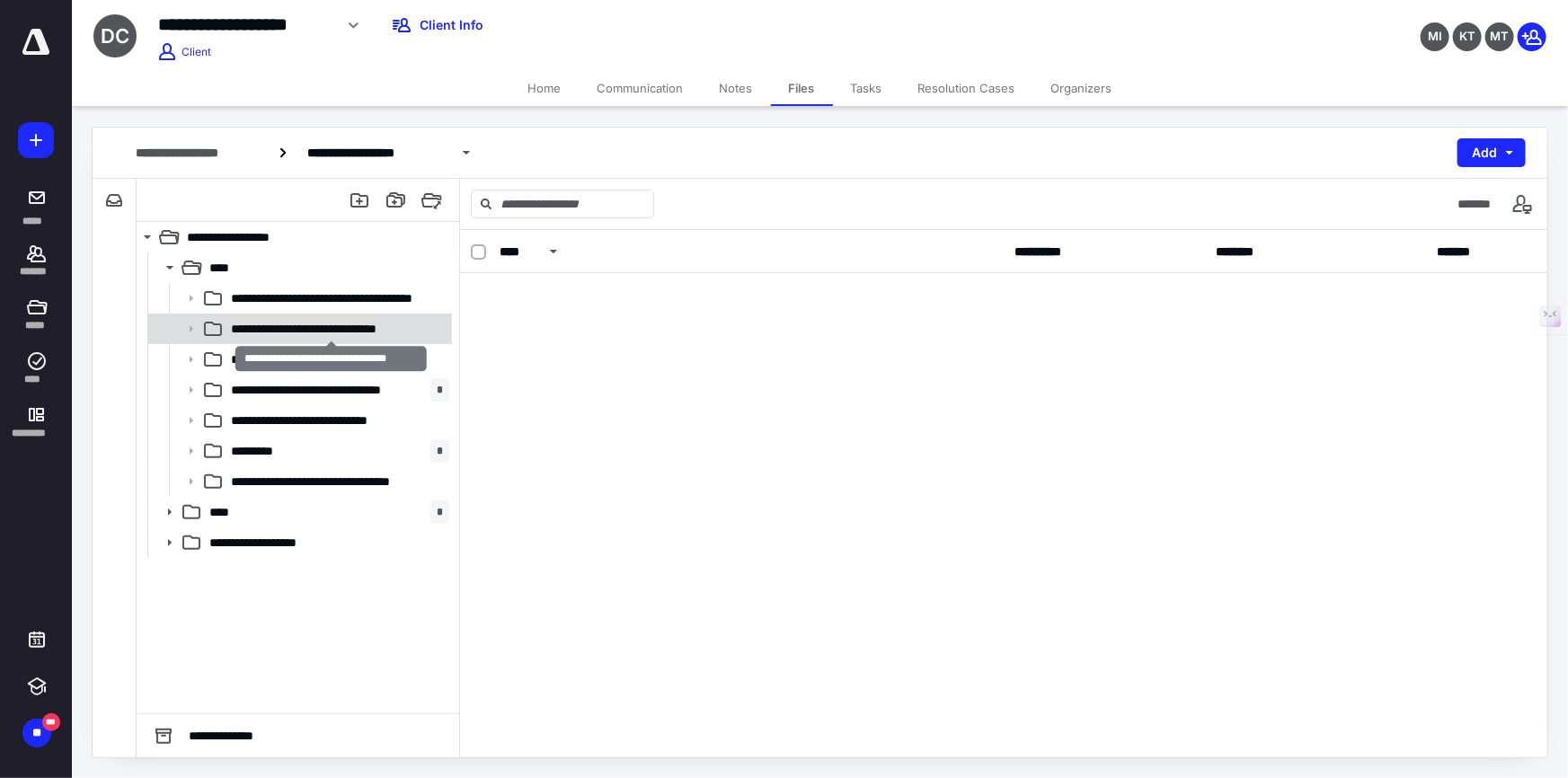 click on "**********" at bounding box center (331, 329) 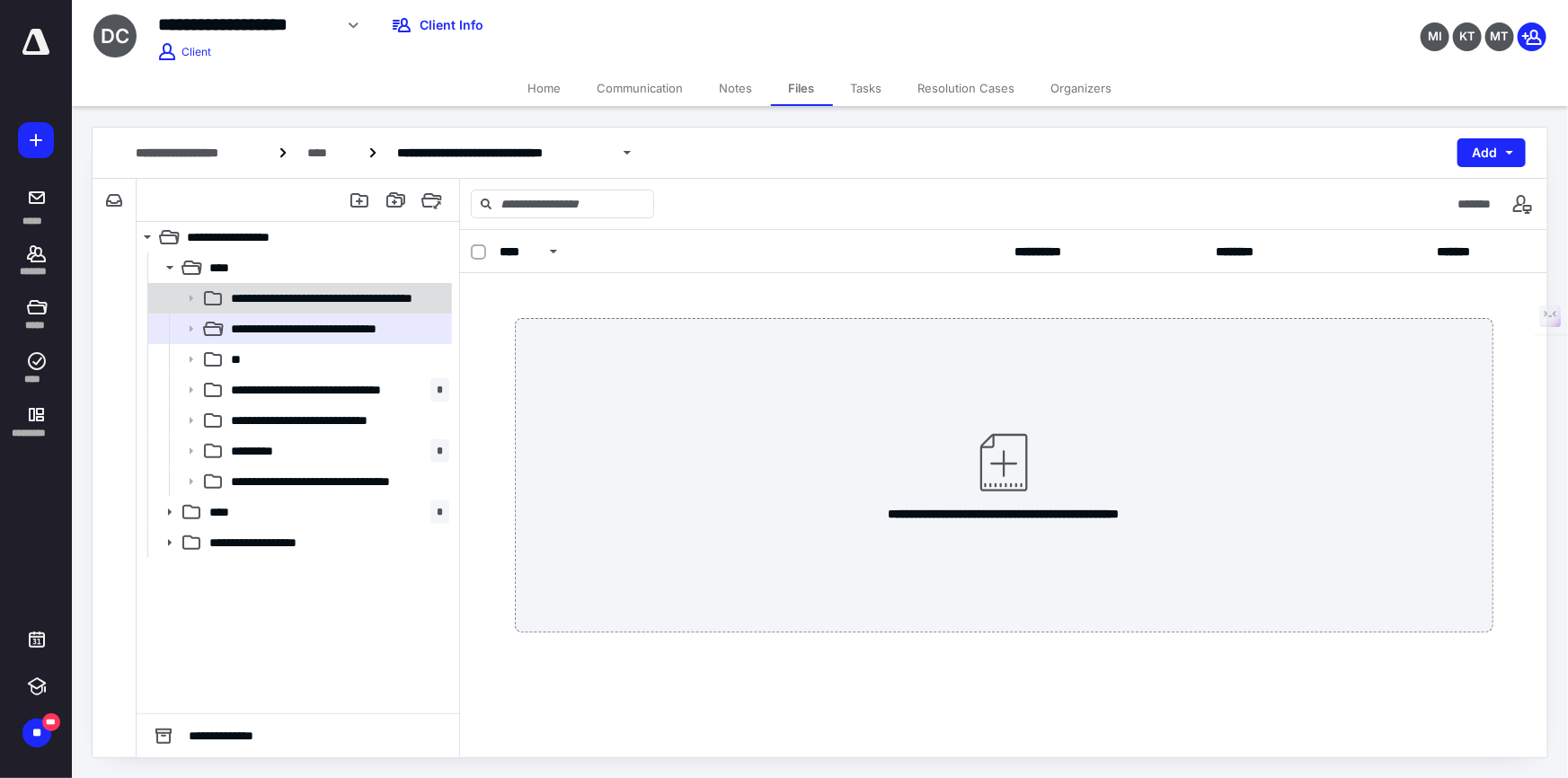 click on "**********" at bounding box center (340, 298) 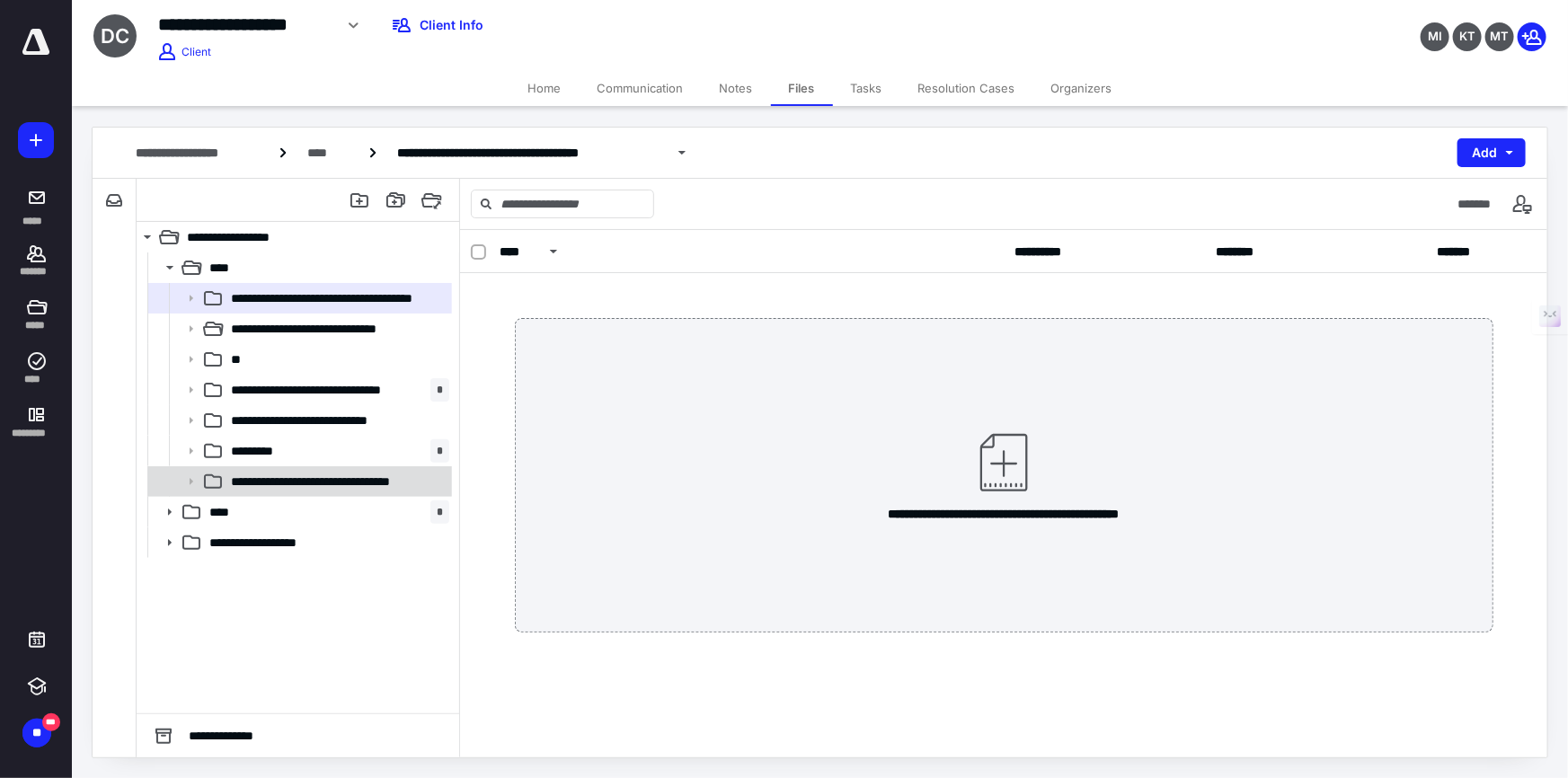 click on "**********" at bounding box center [335, 482] 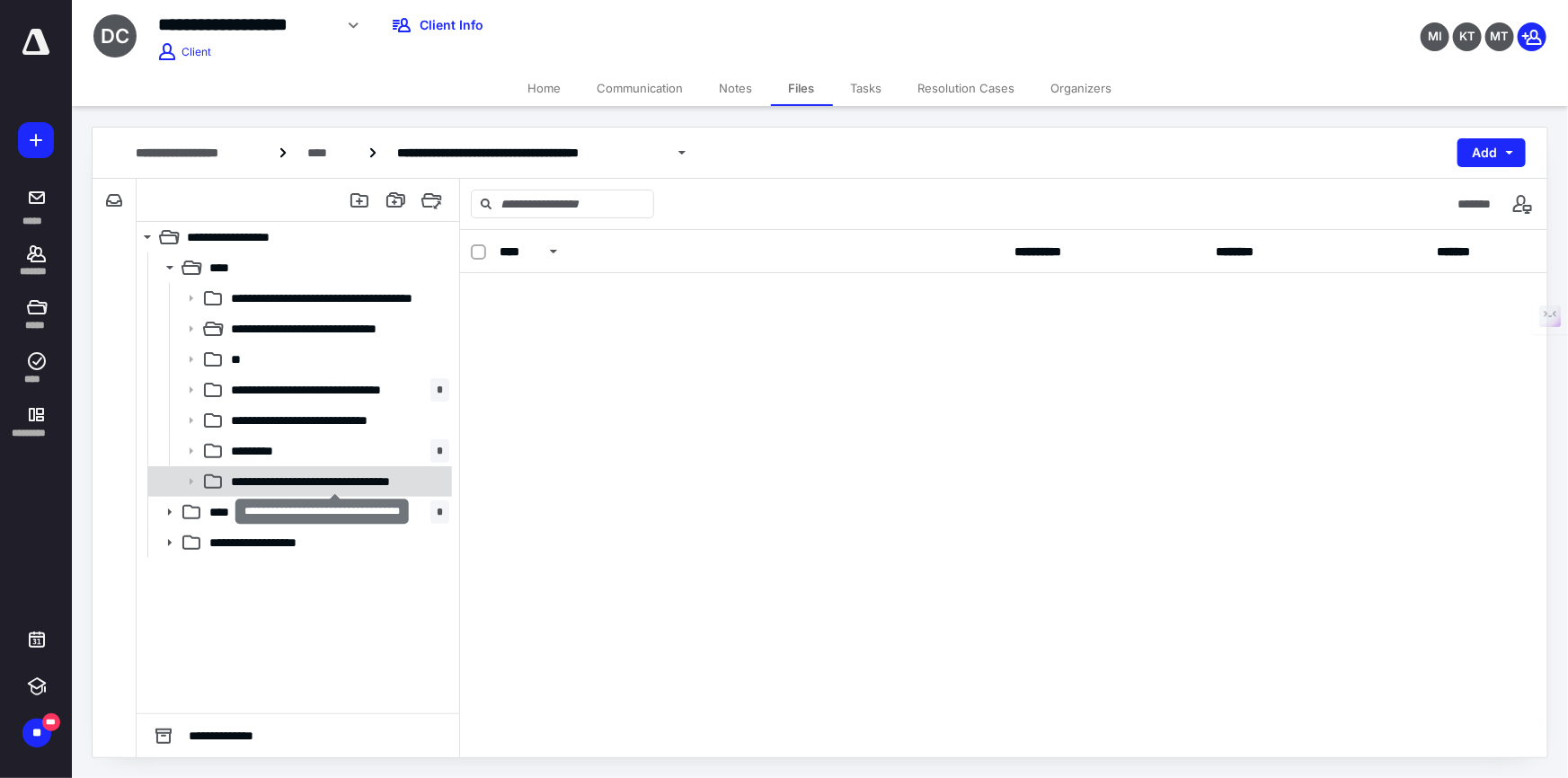 click on "**********" at bounding box center (335, 482) 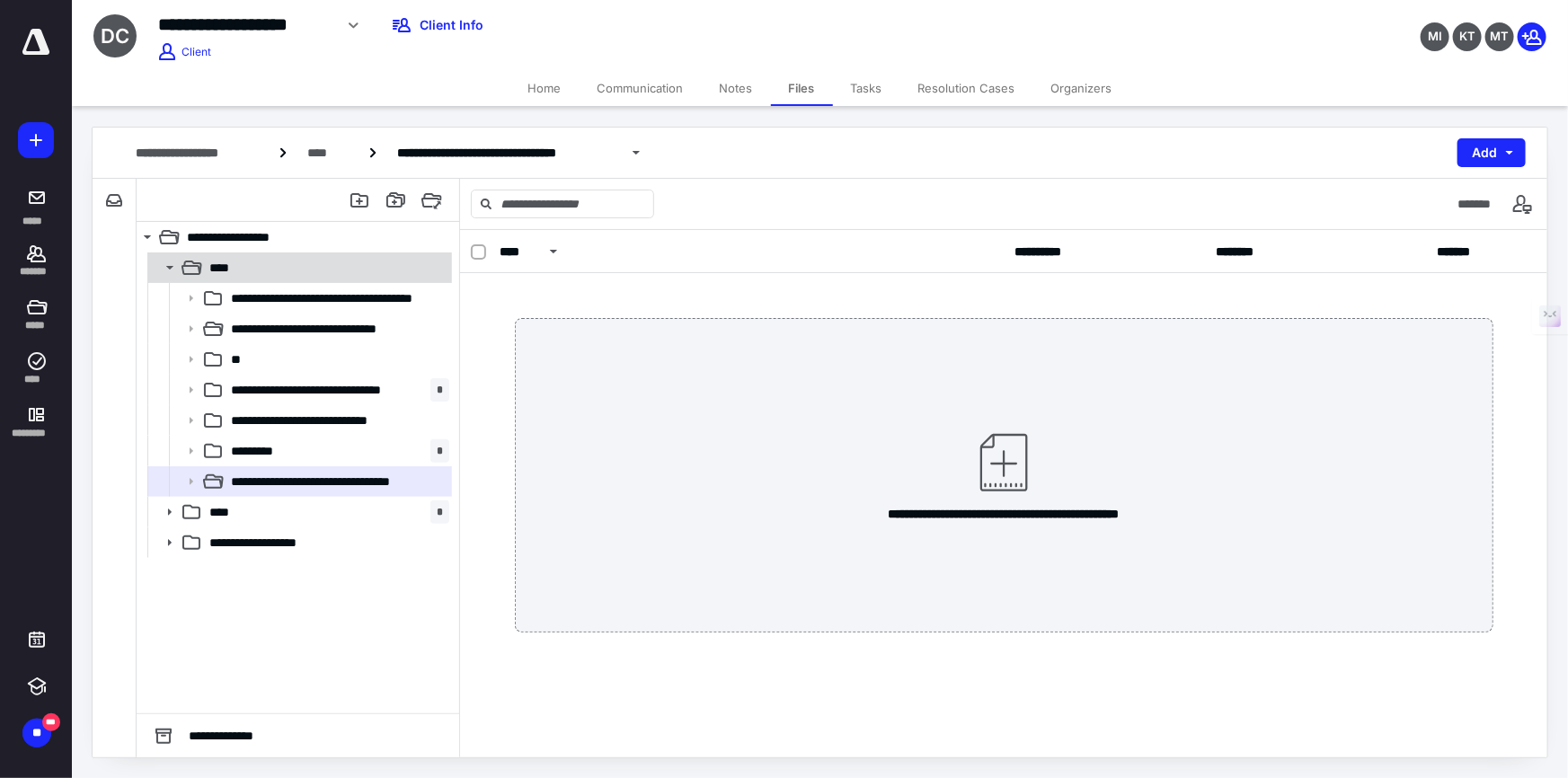 click on "****" at bounding box center (325, 268) 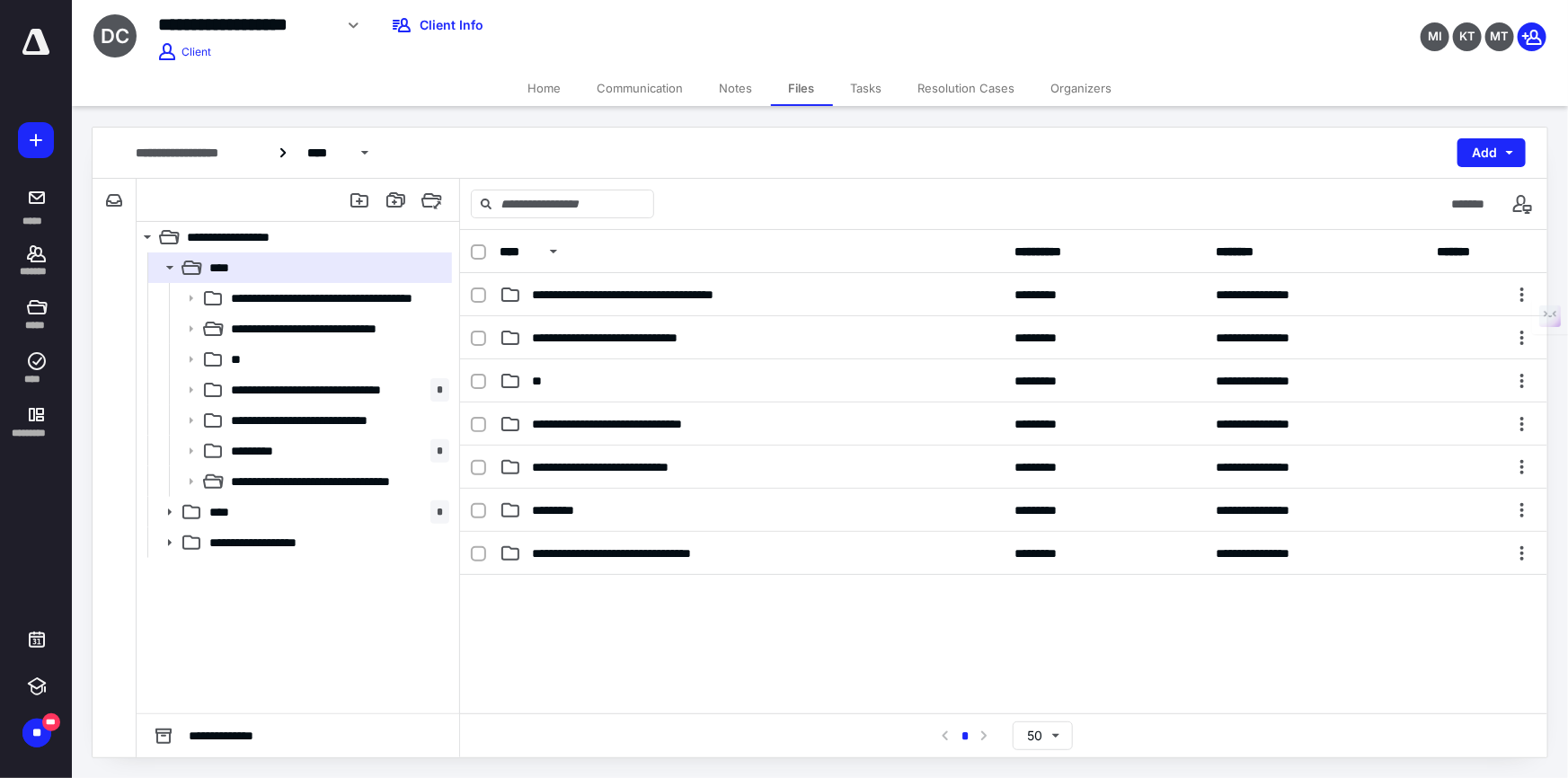 click 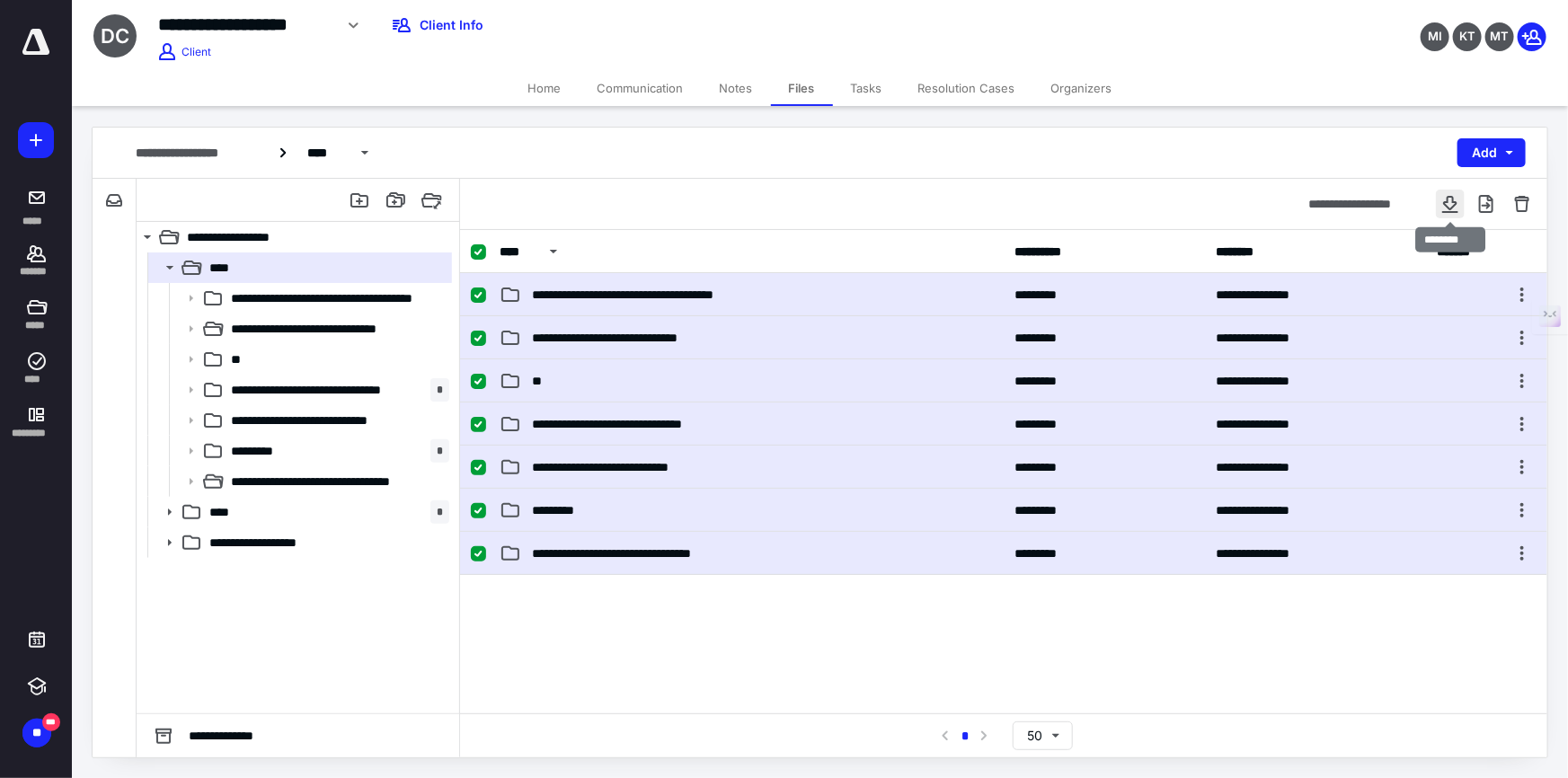 click at bounding box center [1450, 204] 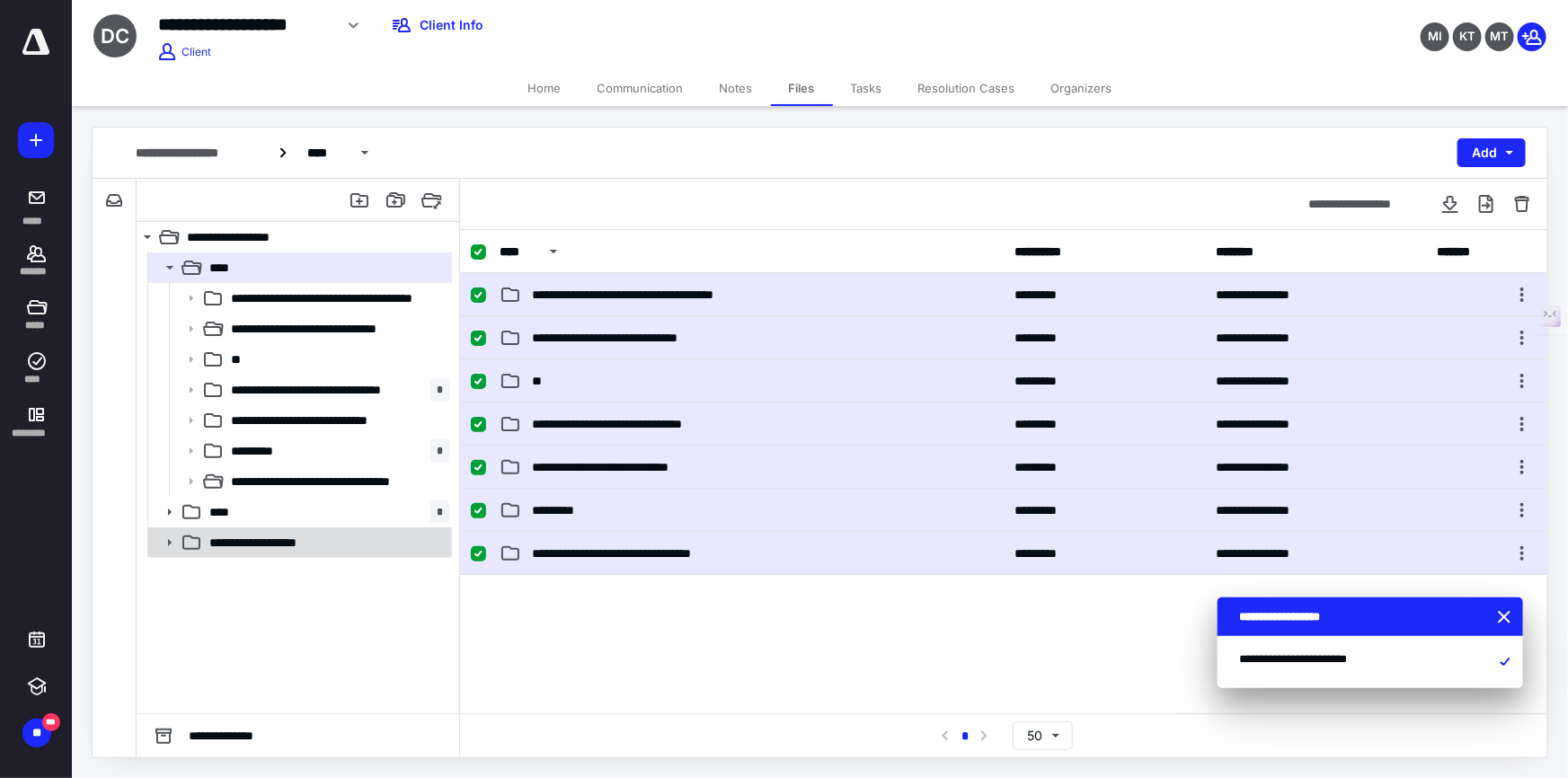 click 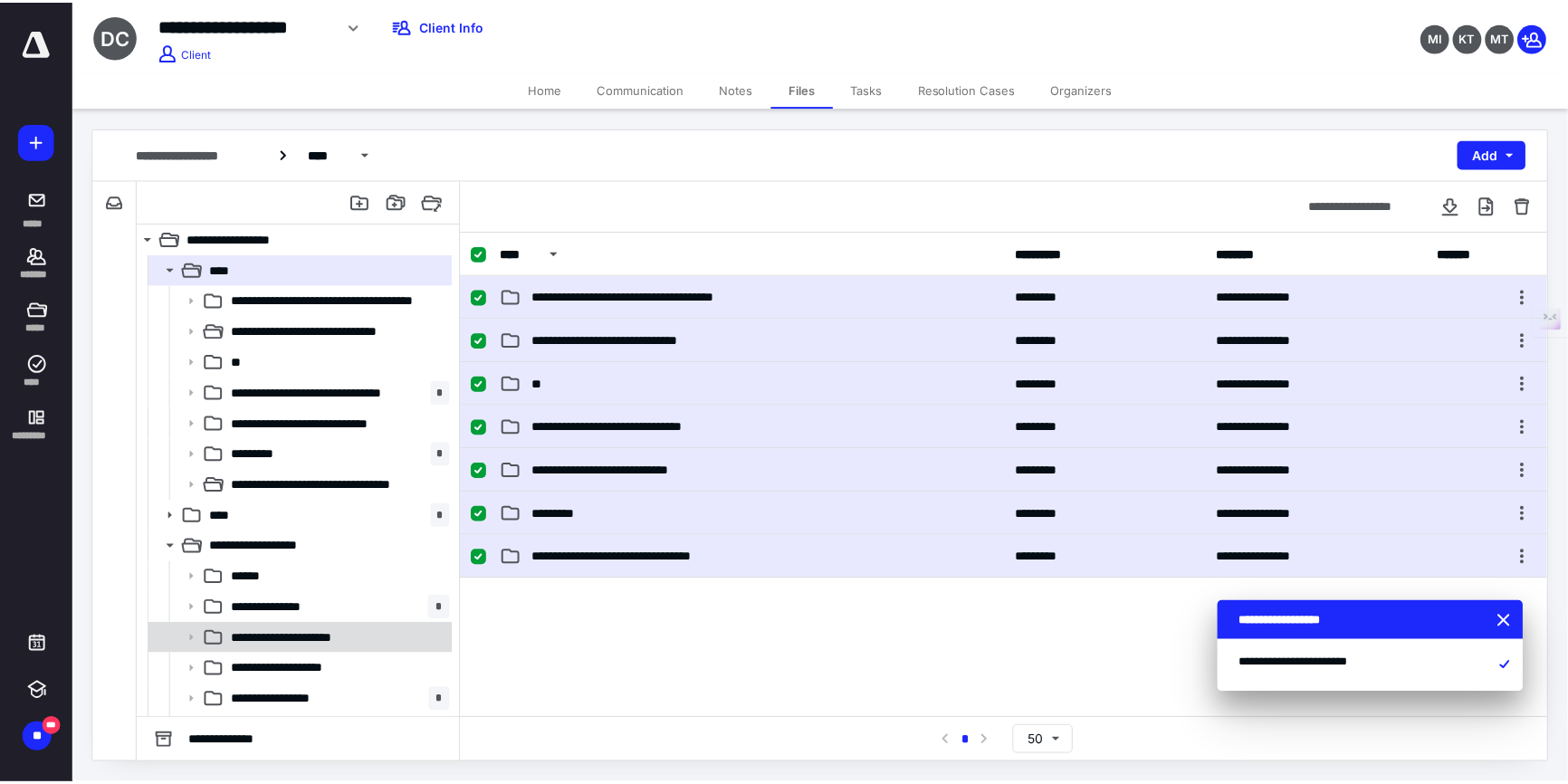 scroll, scrollTop: 58, scrollLeft: 0, axis: vertical 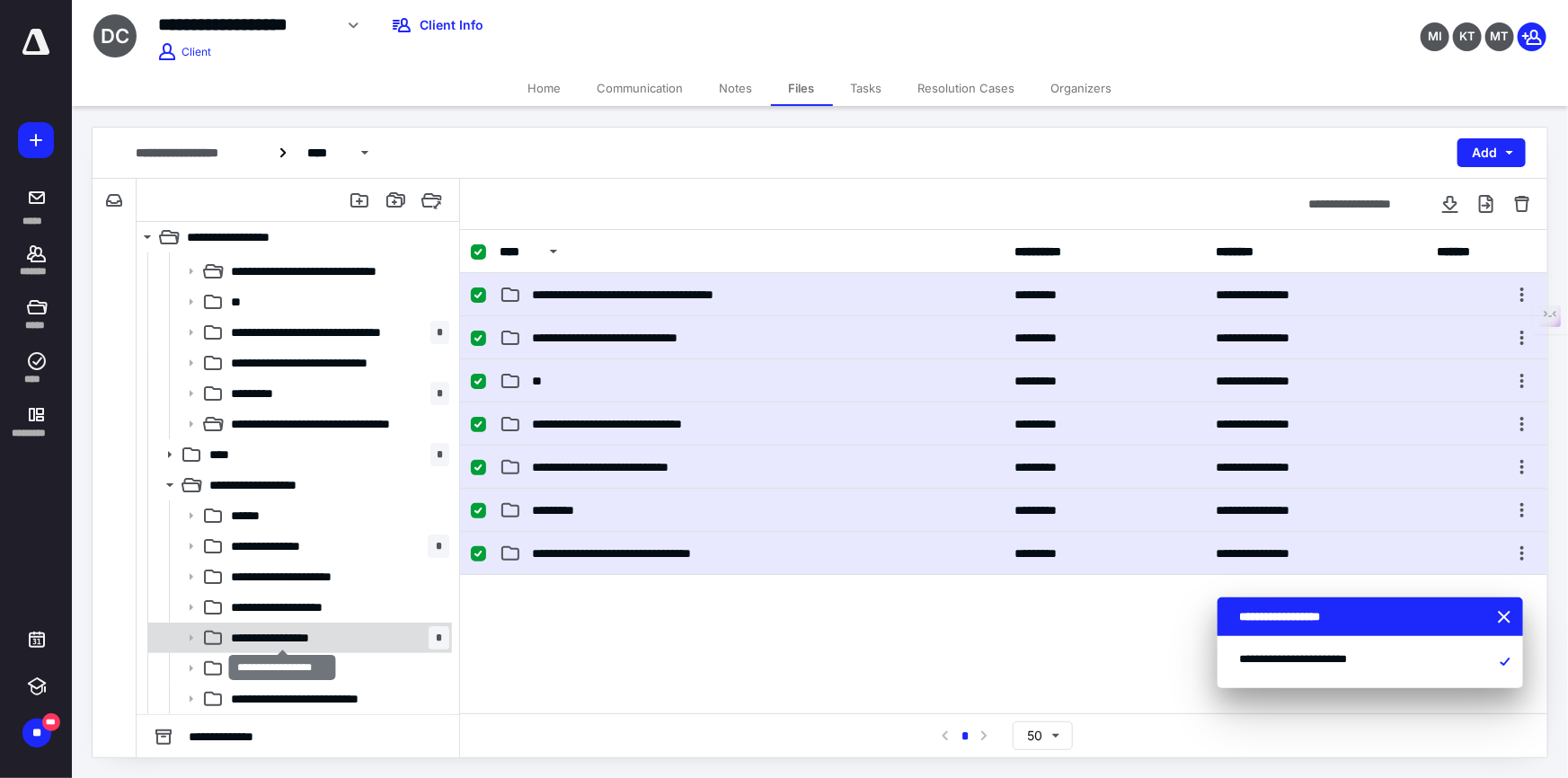 click on "**********" at bounding box center [282, 638] 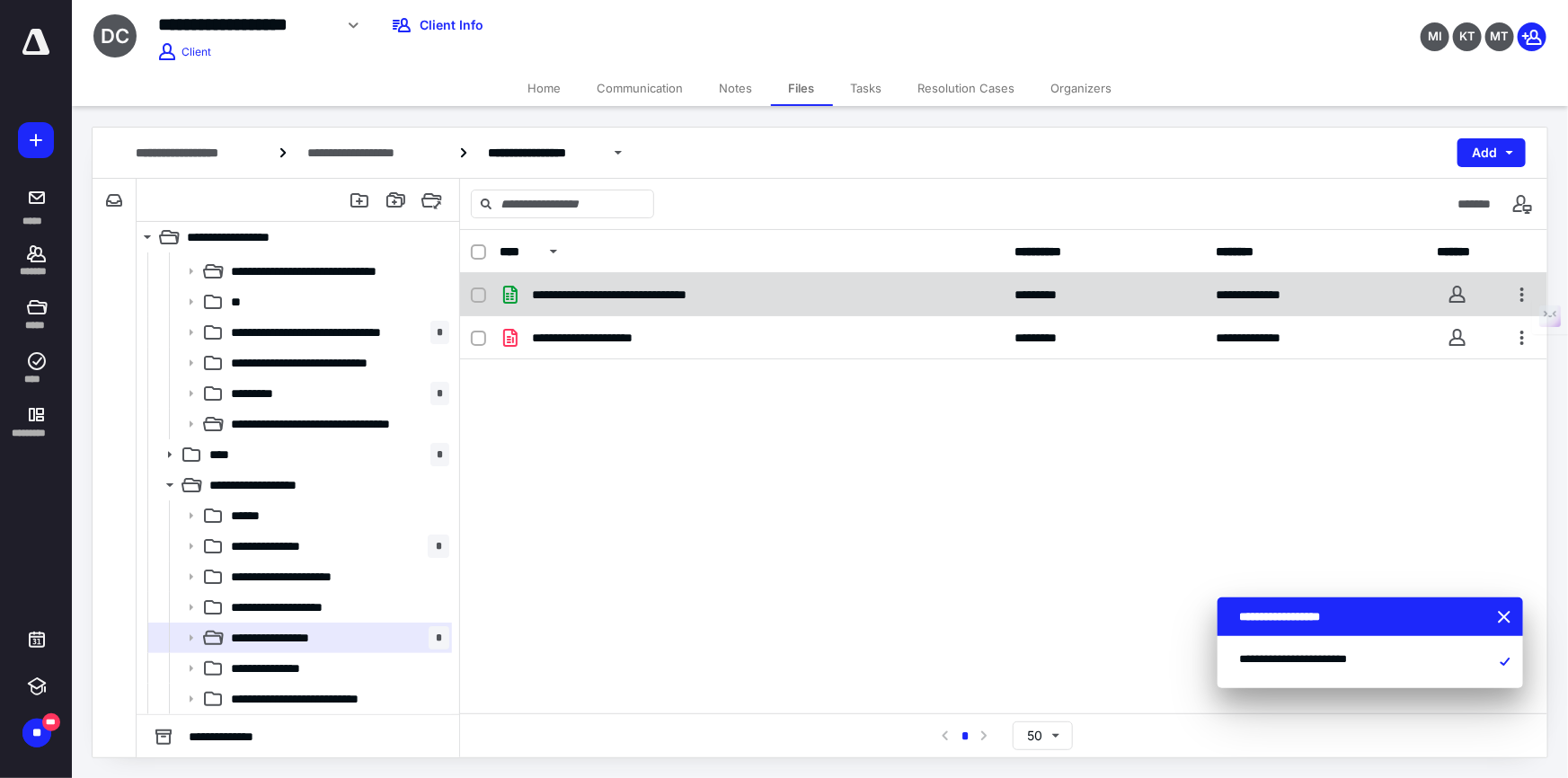 click at bounding box center [478, 296] 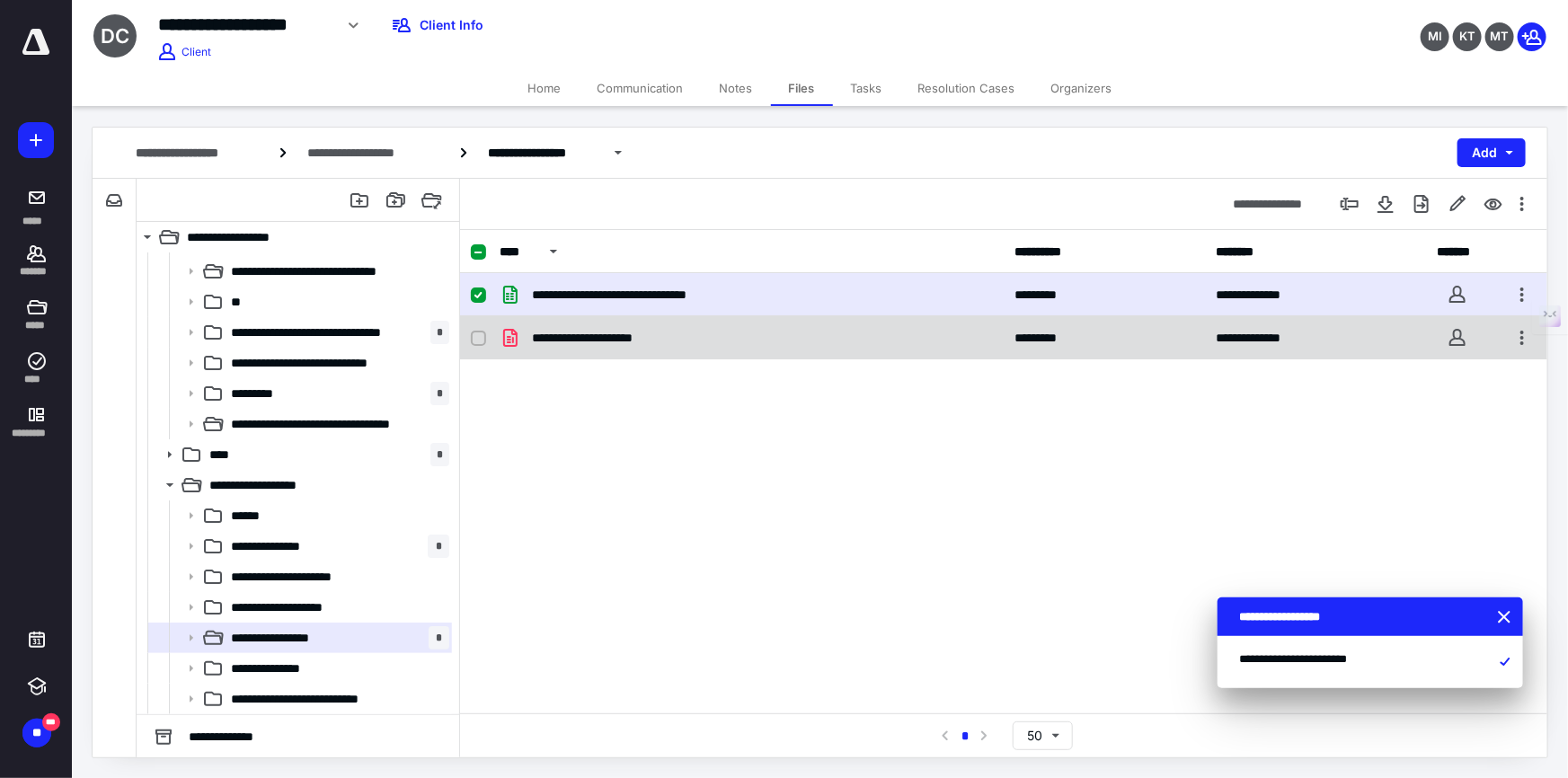 click 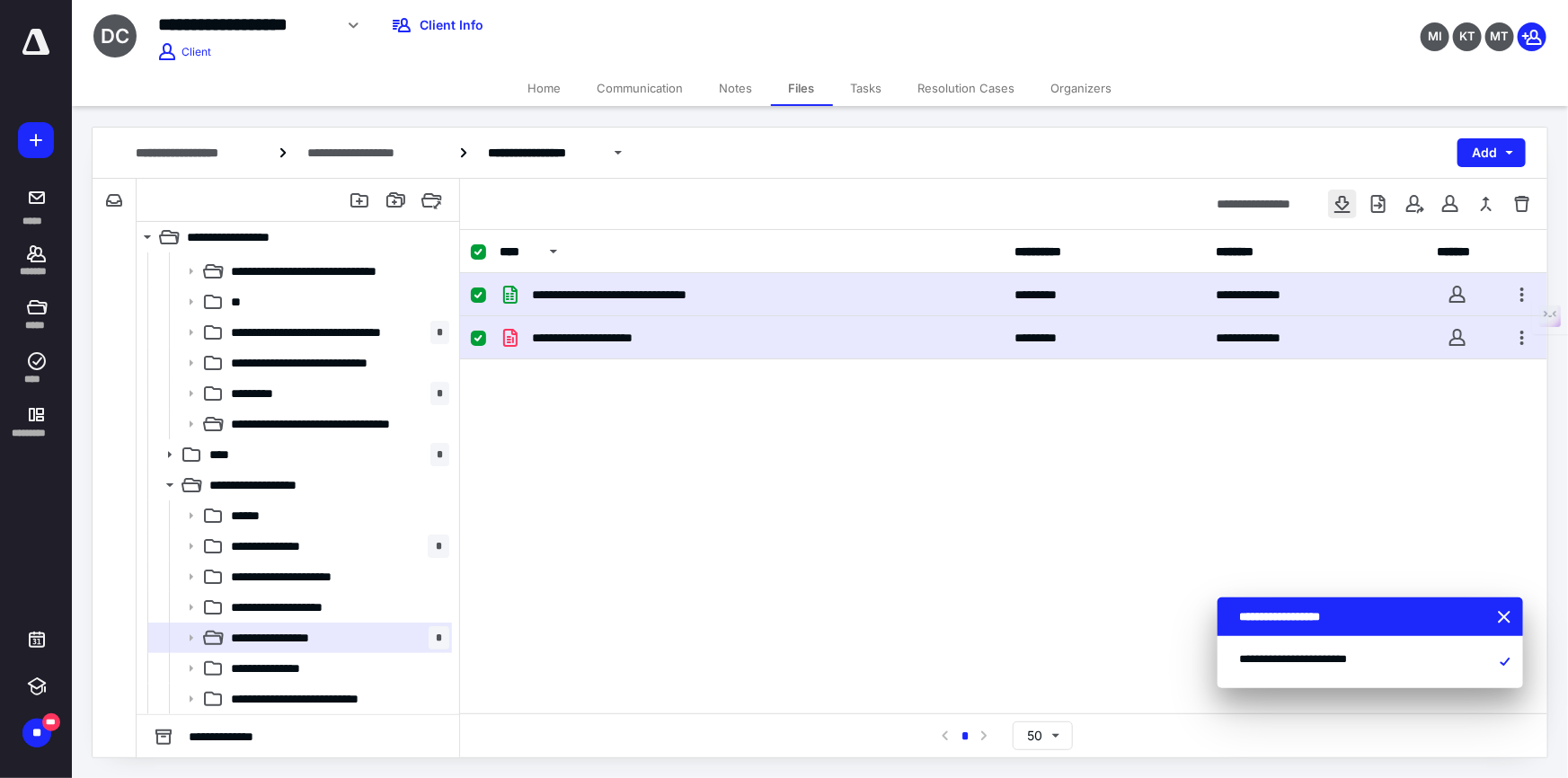 click at bounding box center [1342, 204] 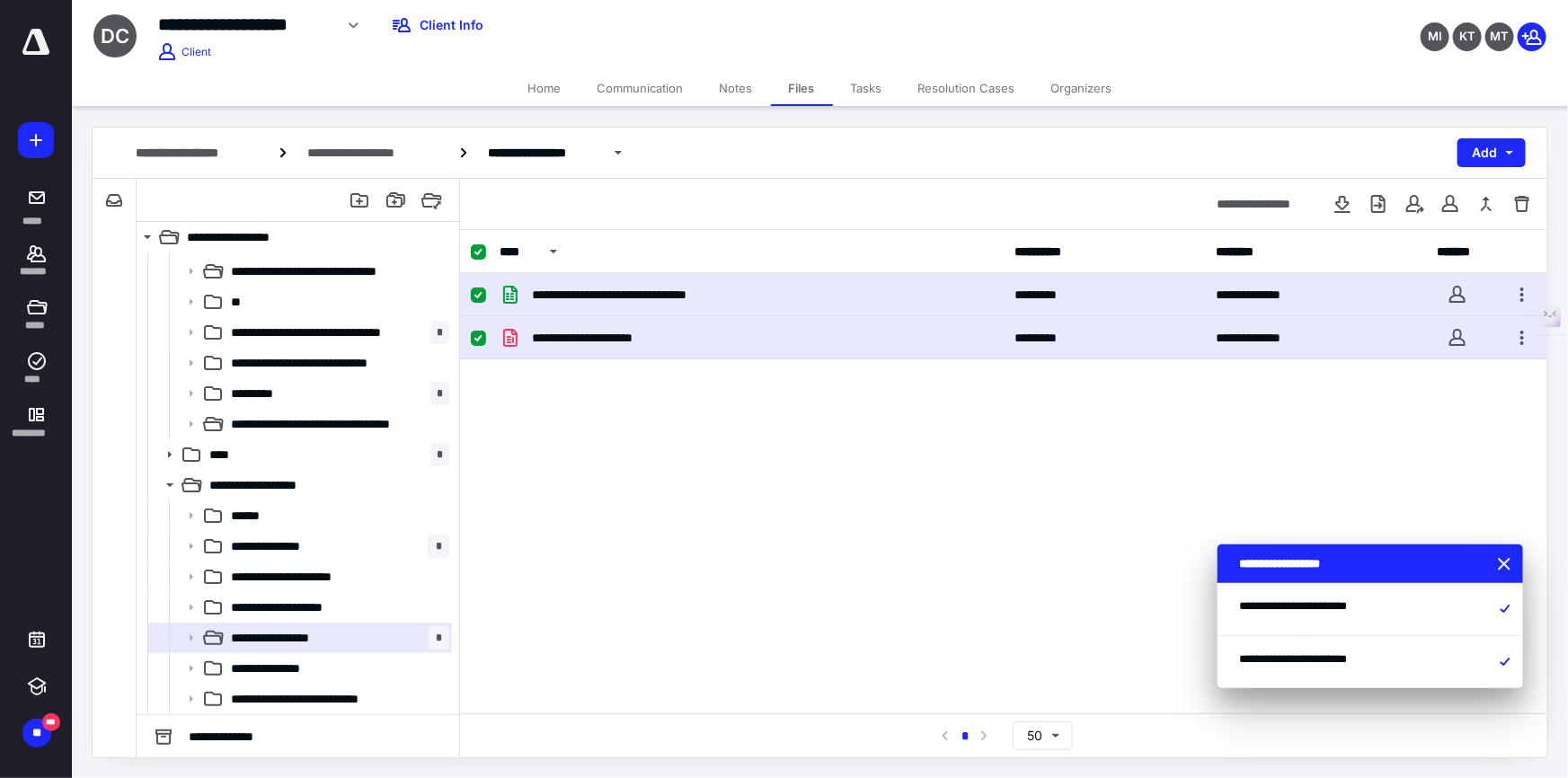 click on "Tasks" at bounding box center (866, 88) 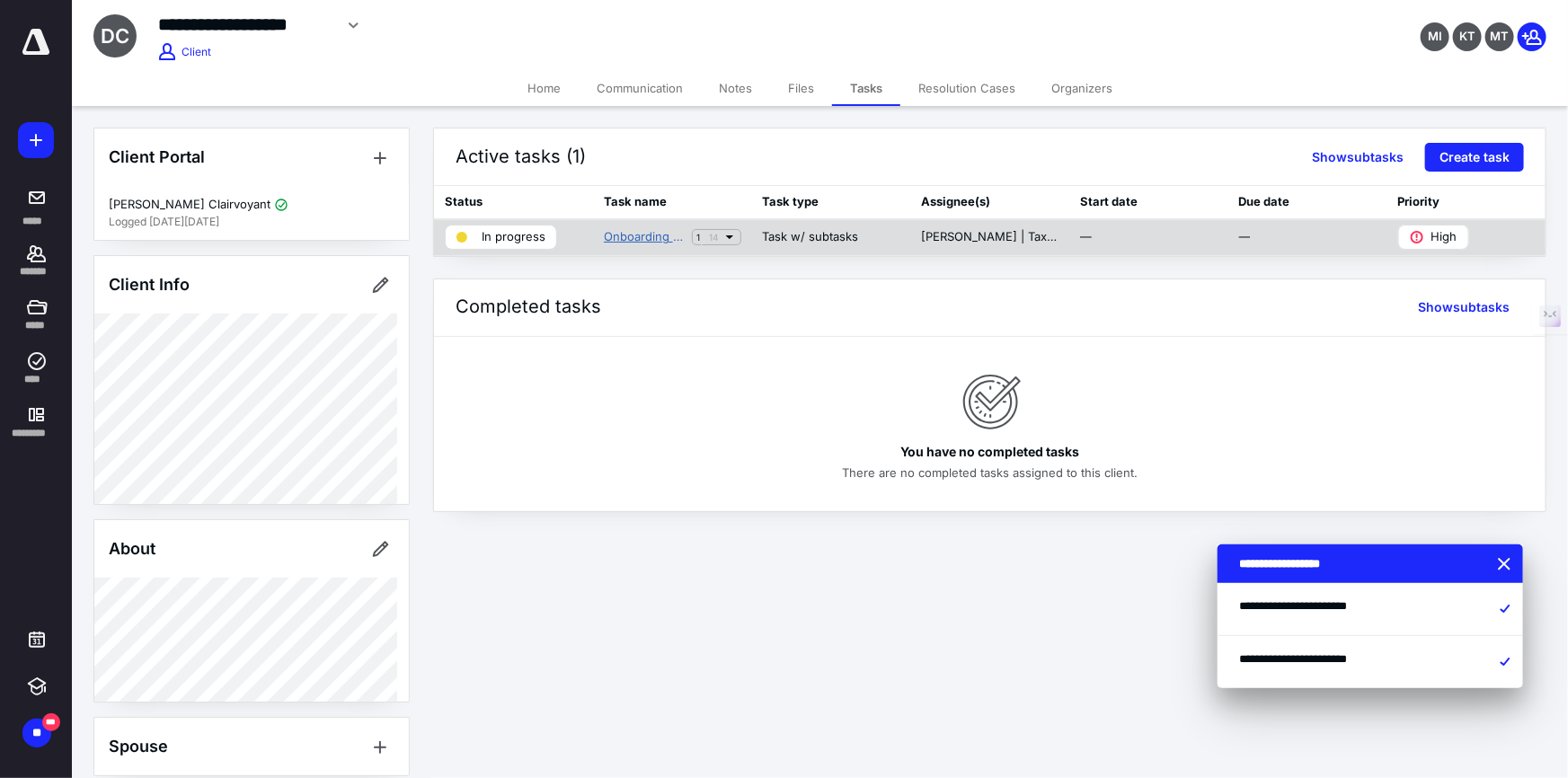 click on "Onboarding Tax Prep Checklist- 1040 SCH C_2023" at bounding box center [644, 237] 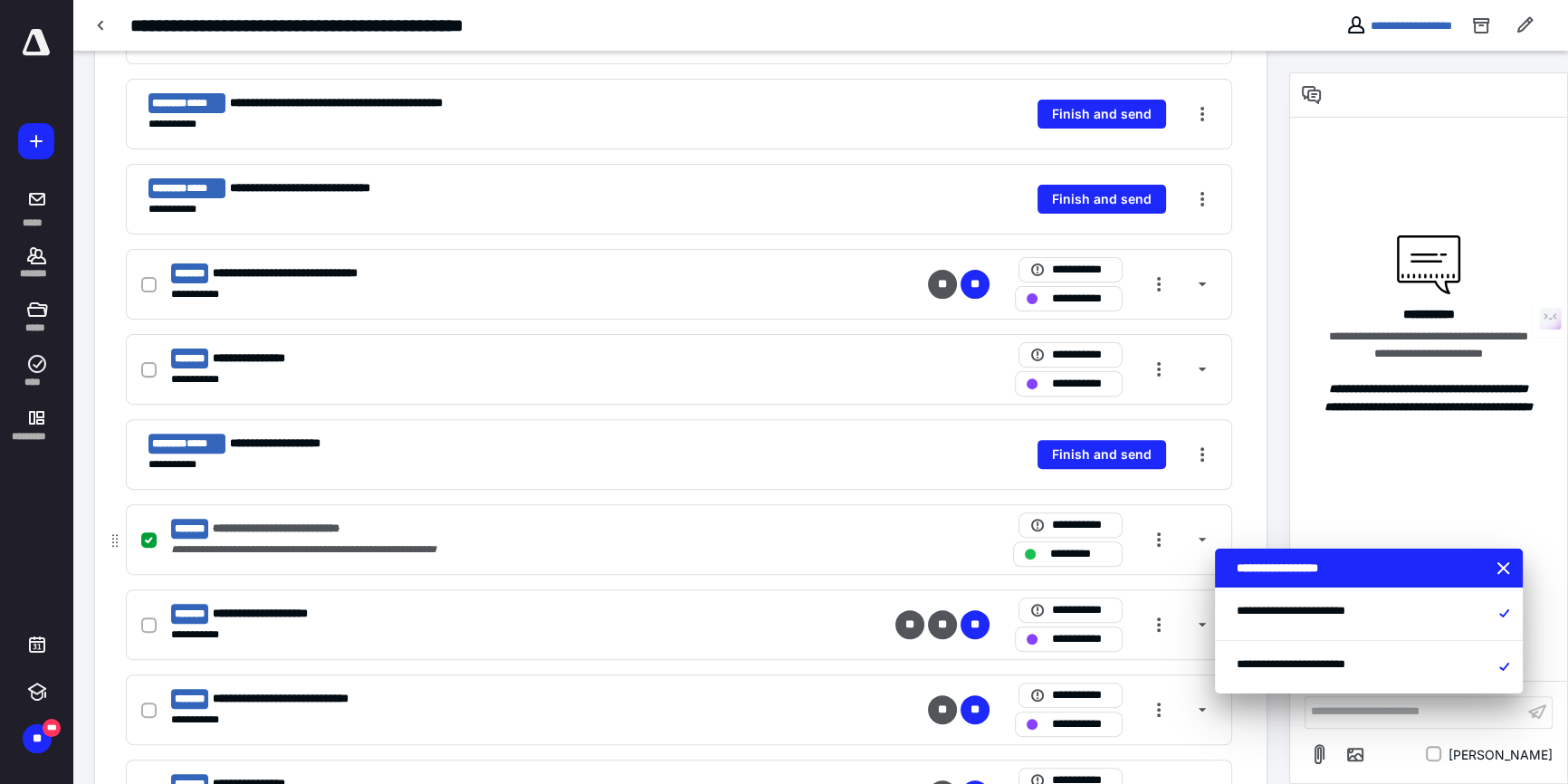 scroll, scrollTop: 741, scrollLeft: 0, axis: vertical 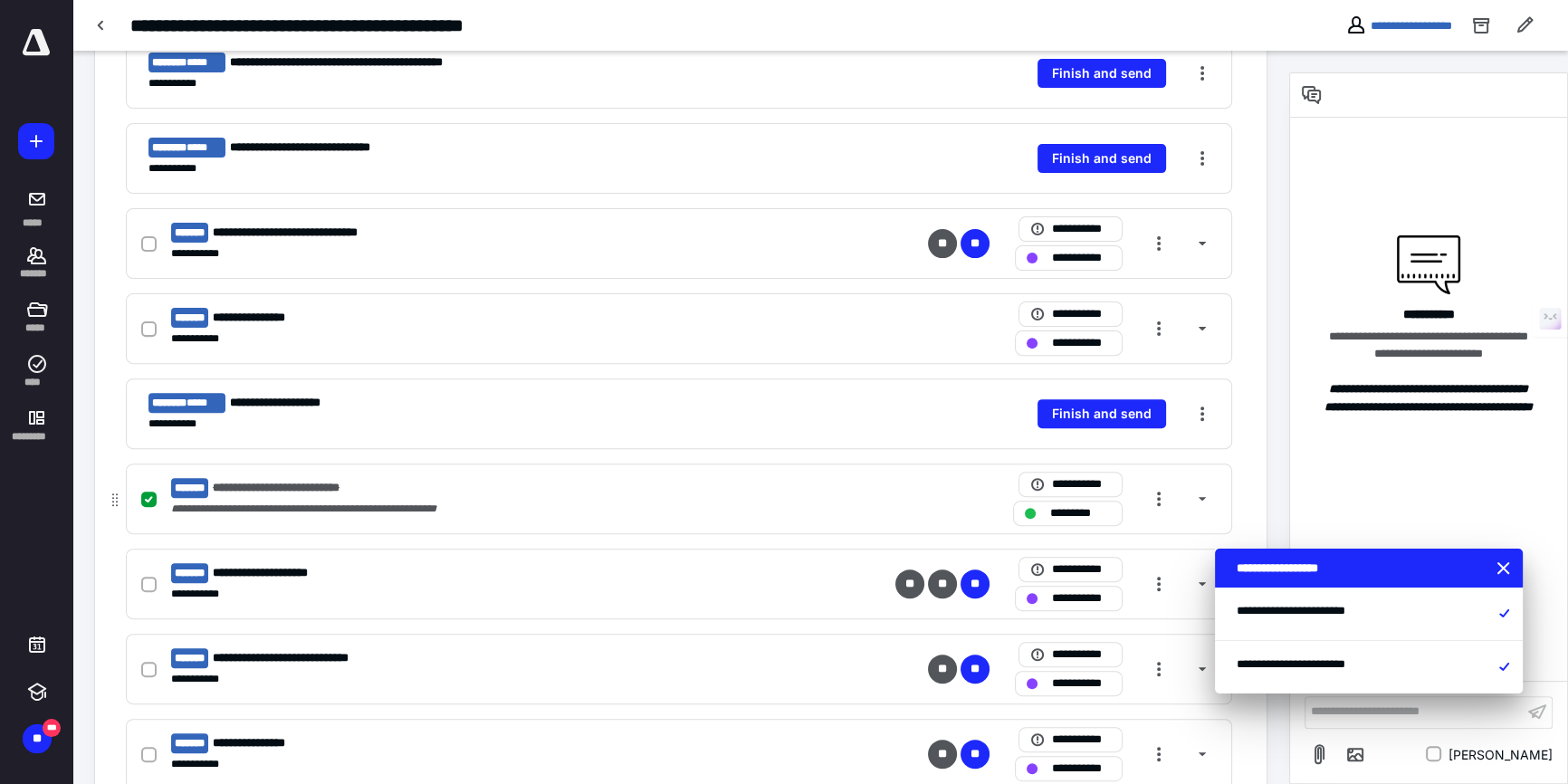 click on "**********" at bounding box center (441, 509) 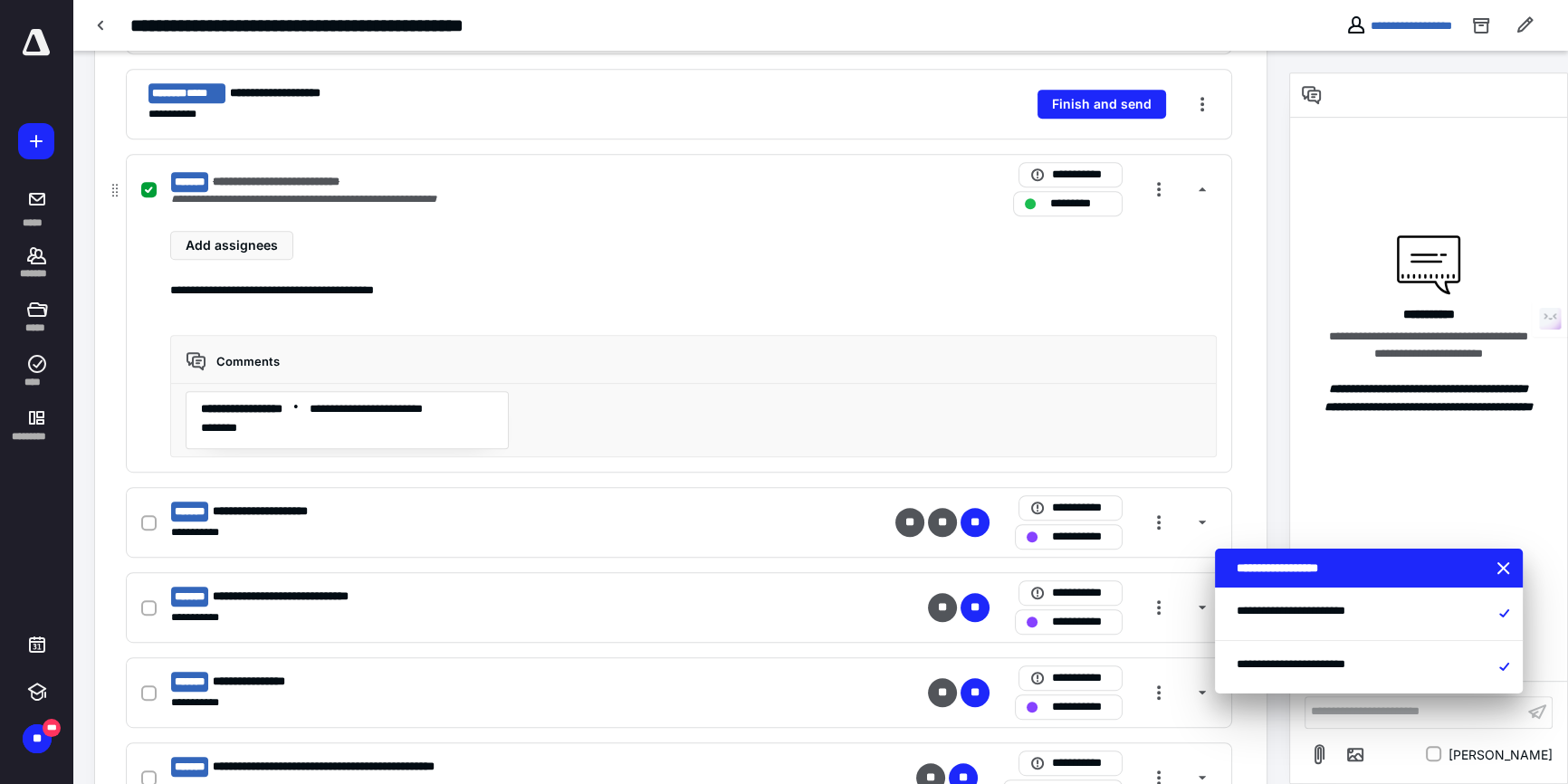 scroll, scrollTop: 1069, scrollLeft: 0, axis: vertical 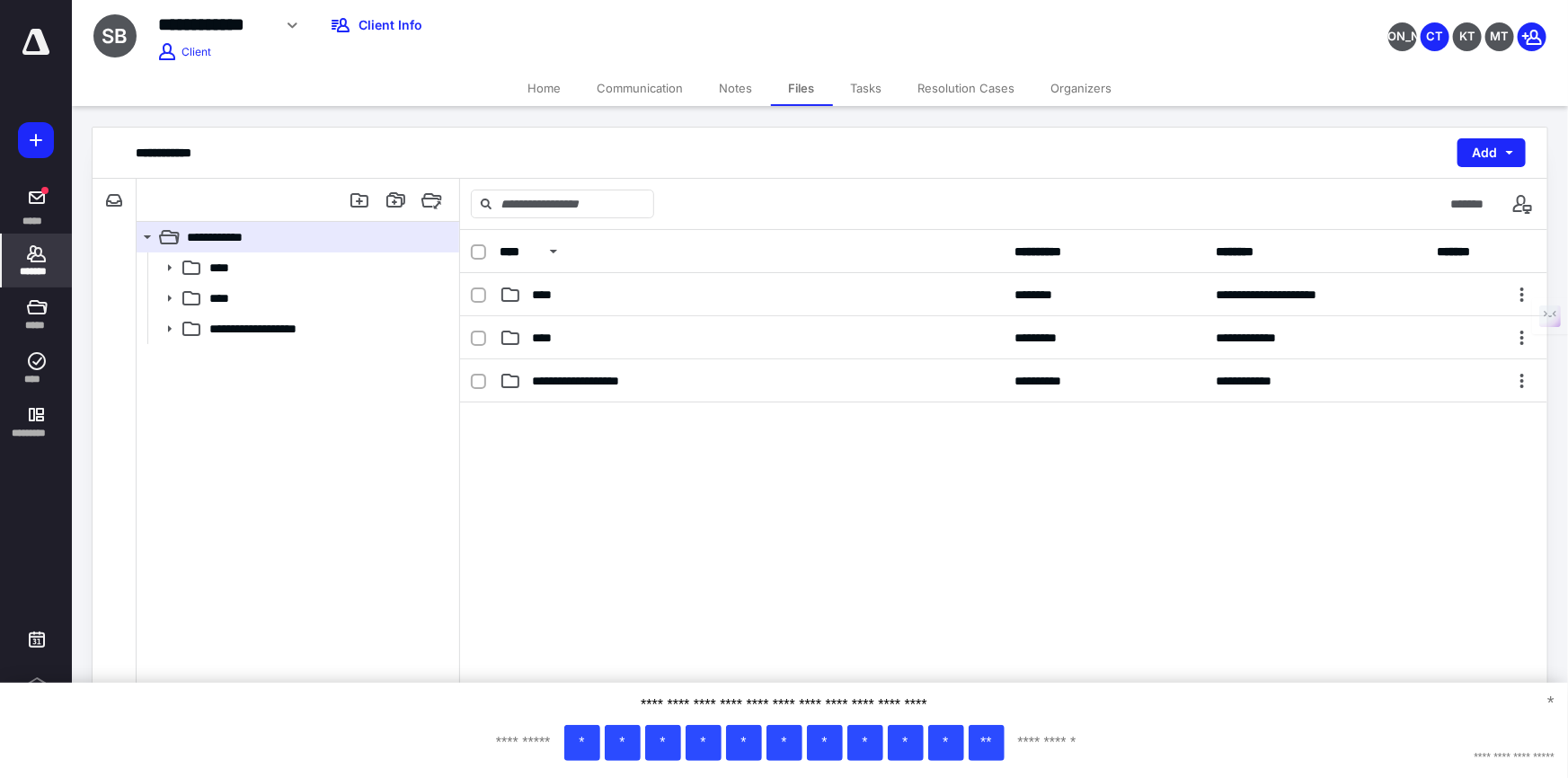 click on "*******" at bounding box center (37, 261) 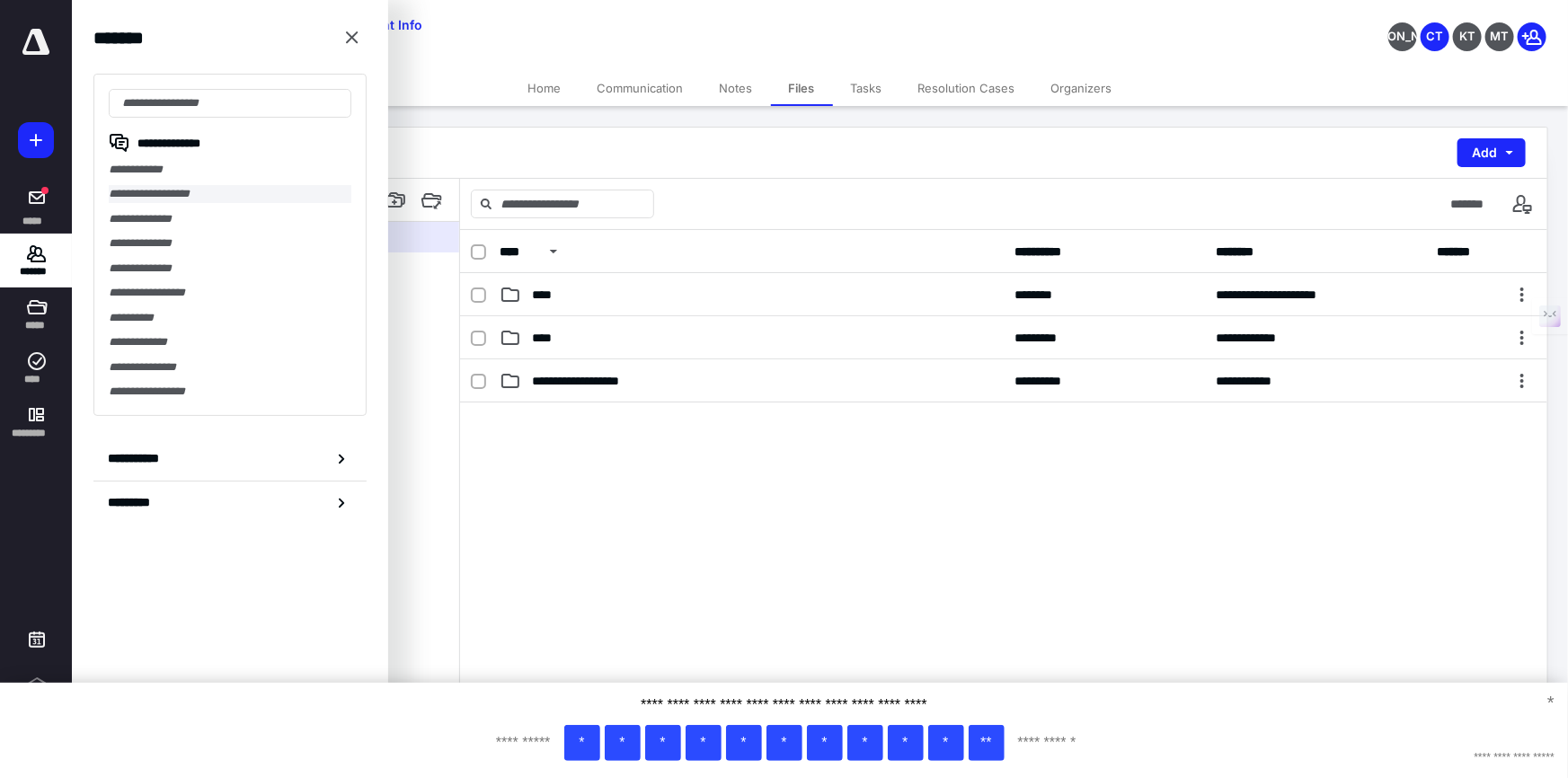 click on "**********" at bounding box center [230, 193] 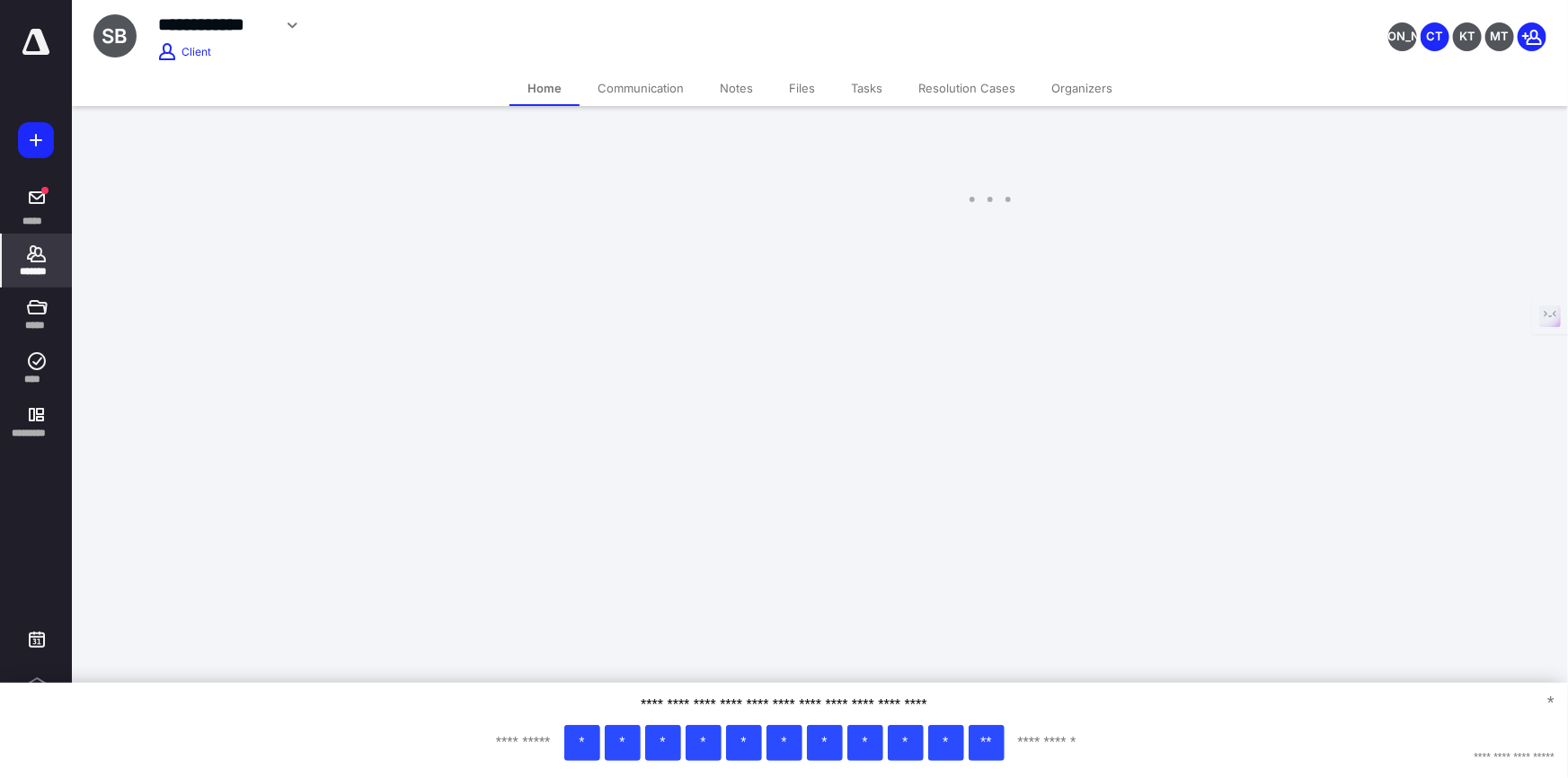 click on "Files" at bounding box center (802, 88) 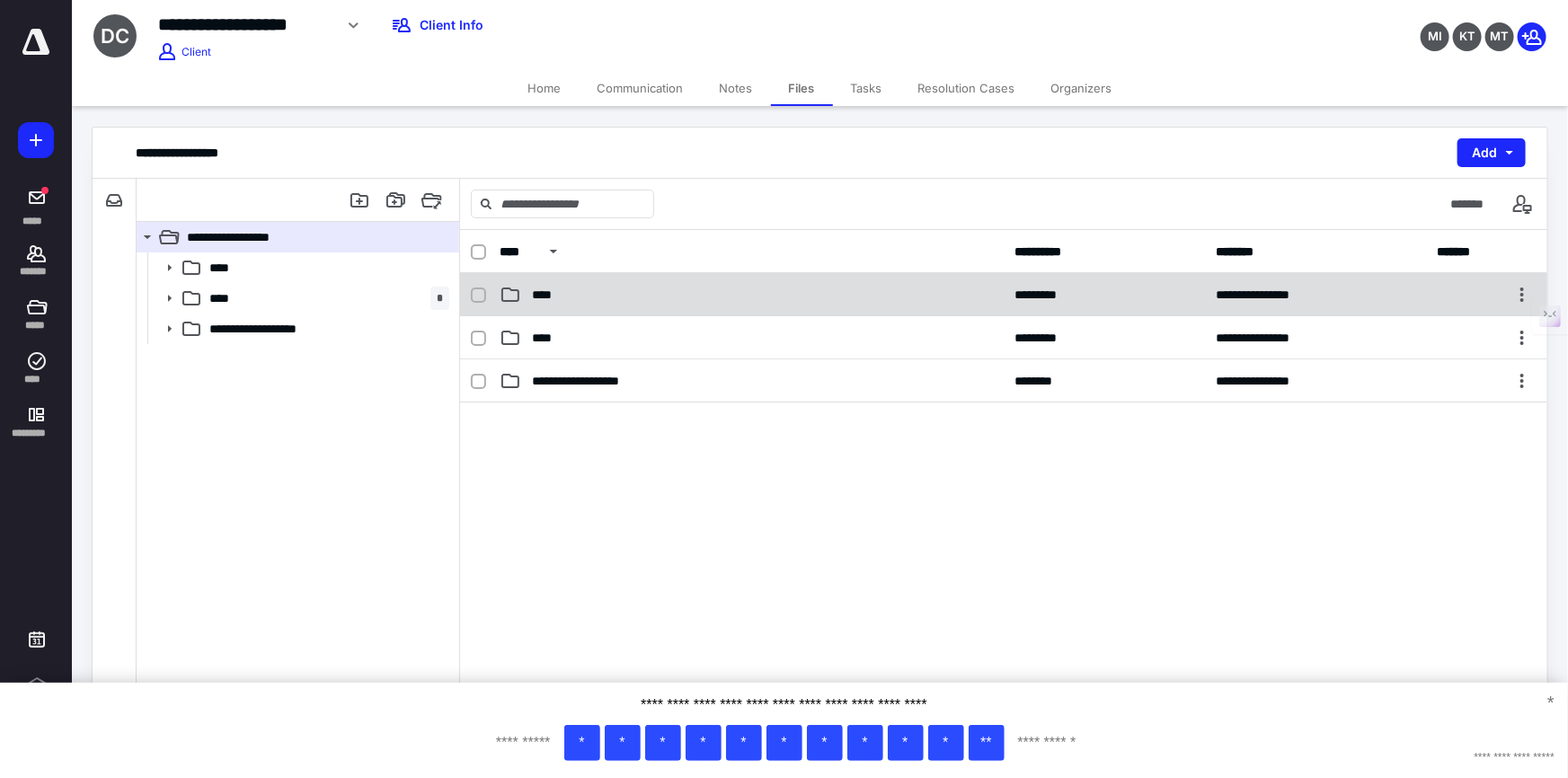 click on "****" at bounding box center [547, 295] 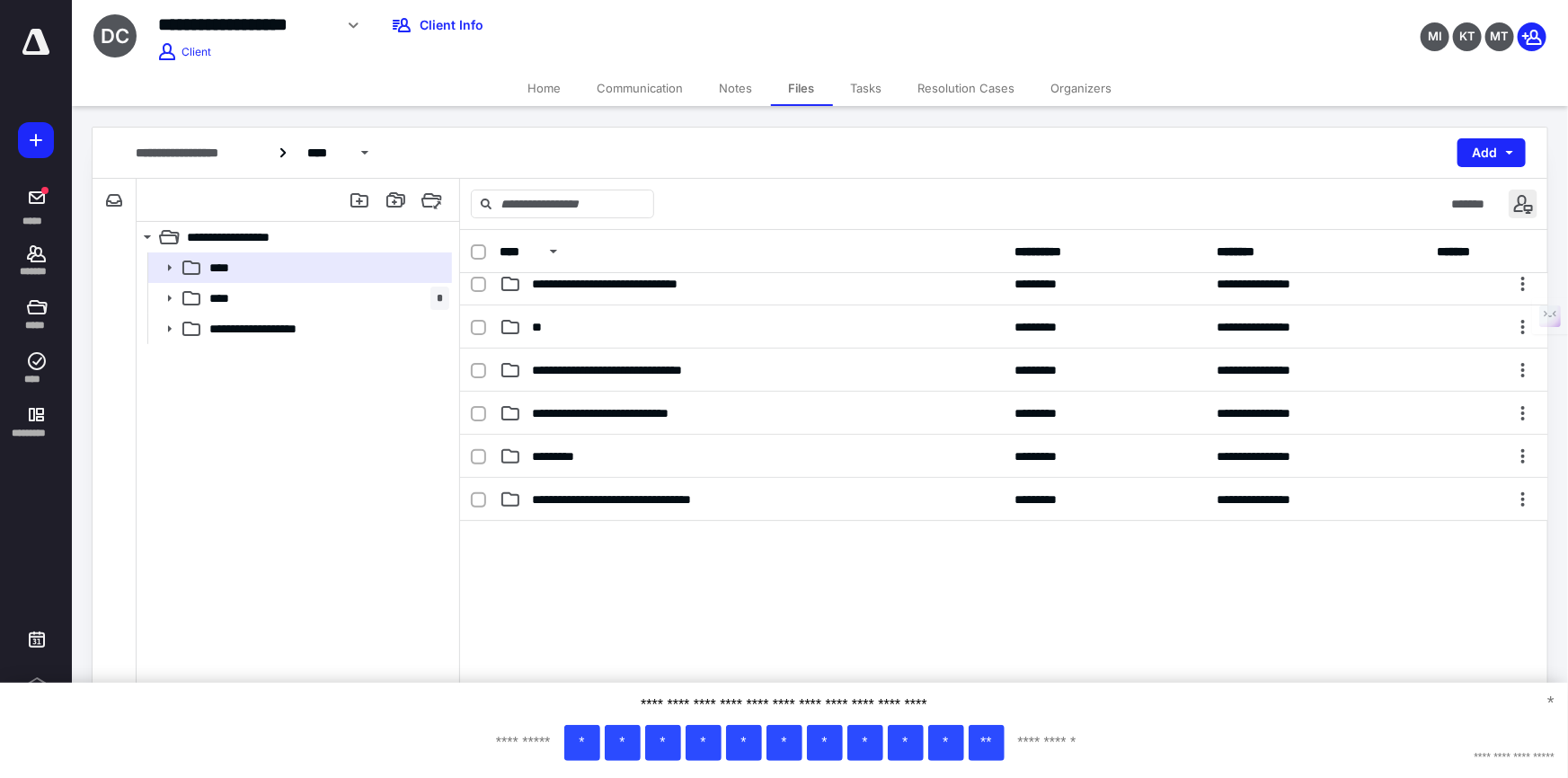 scroll, scrollTop: 0, scrollLeft: 0, axis: both 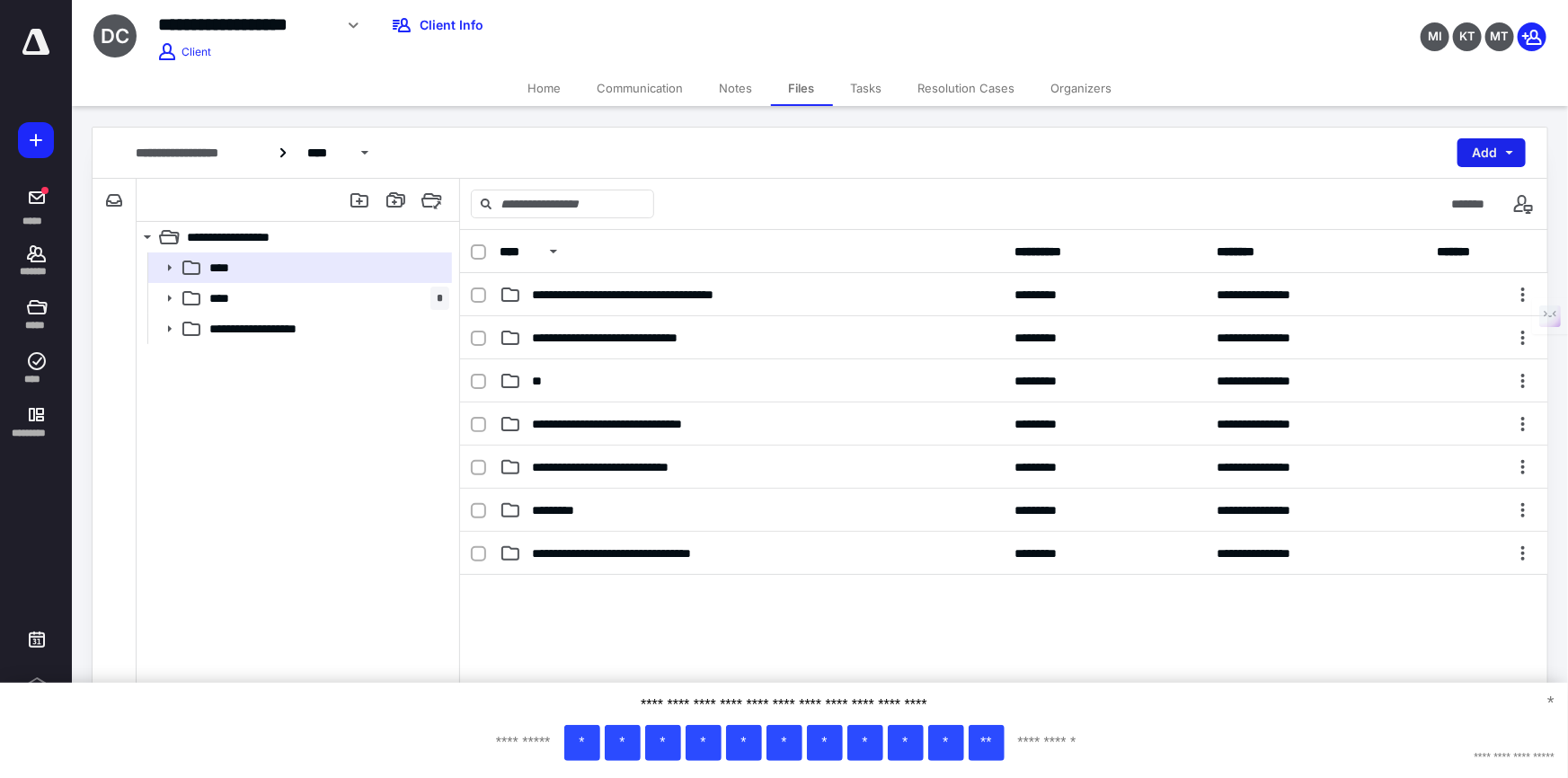 click on "Add" at bounding box center [1492, 153] 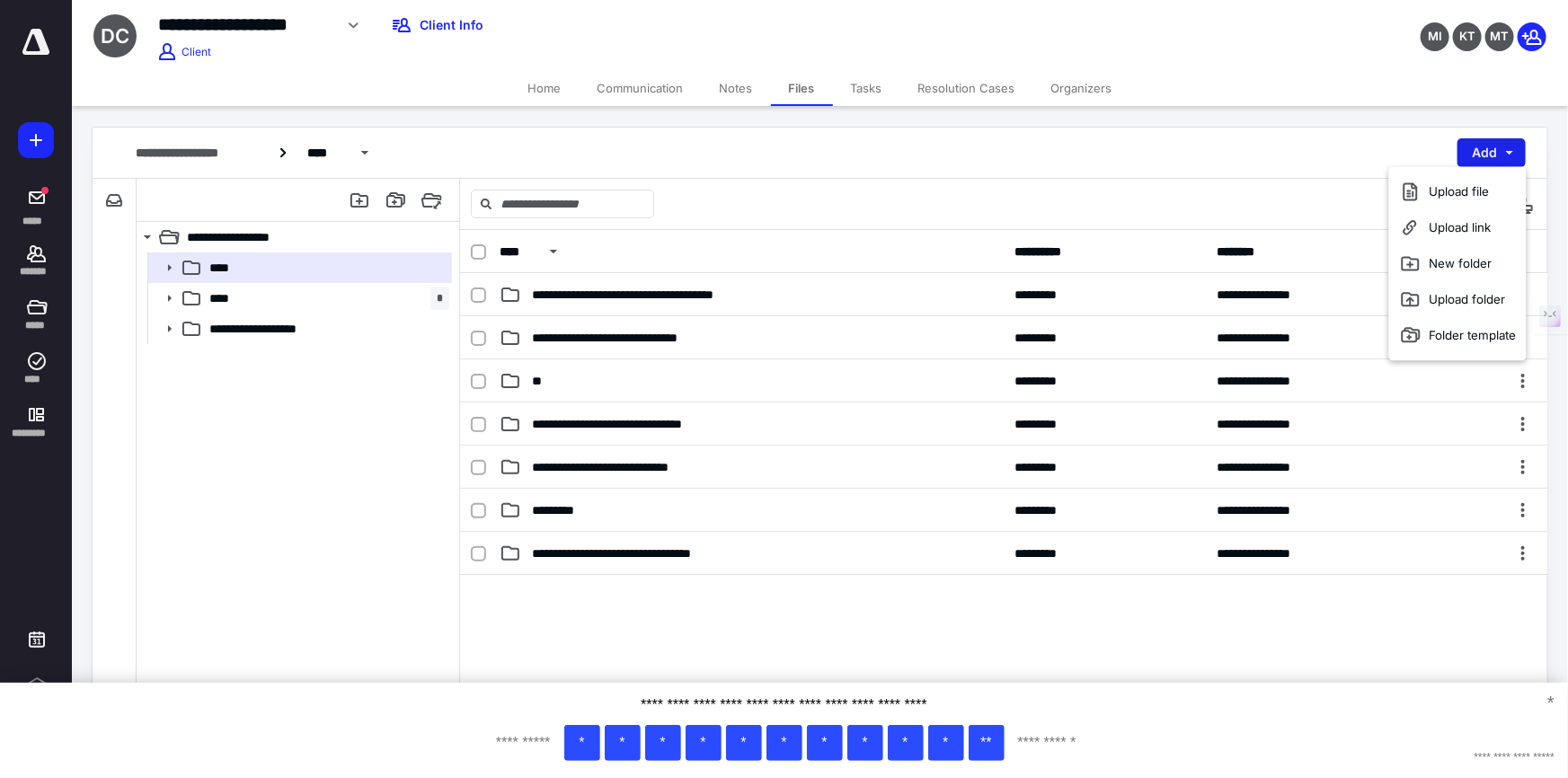 click on "Add" at bounding box center [1492, 153] 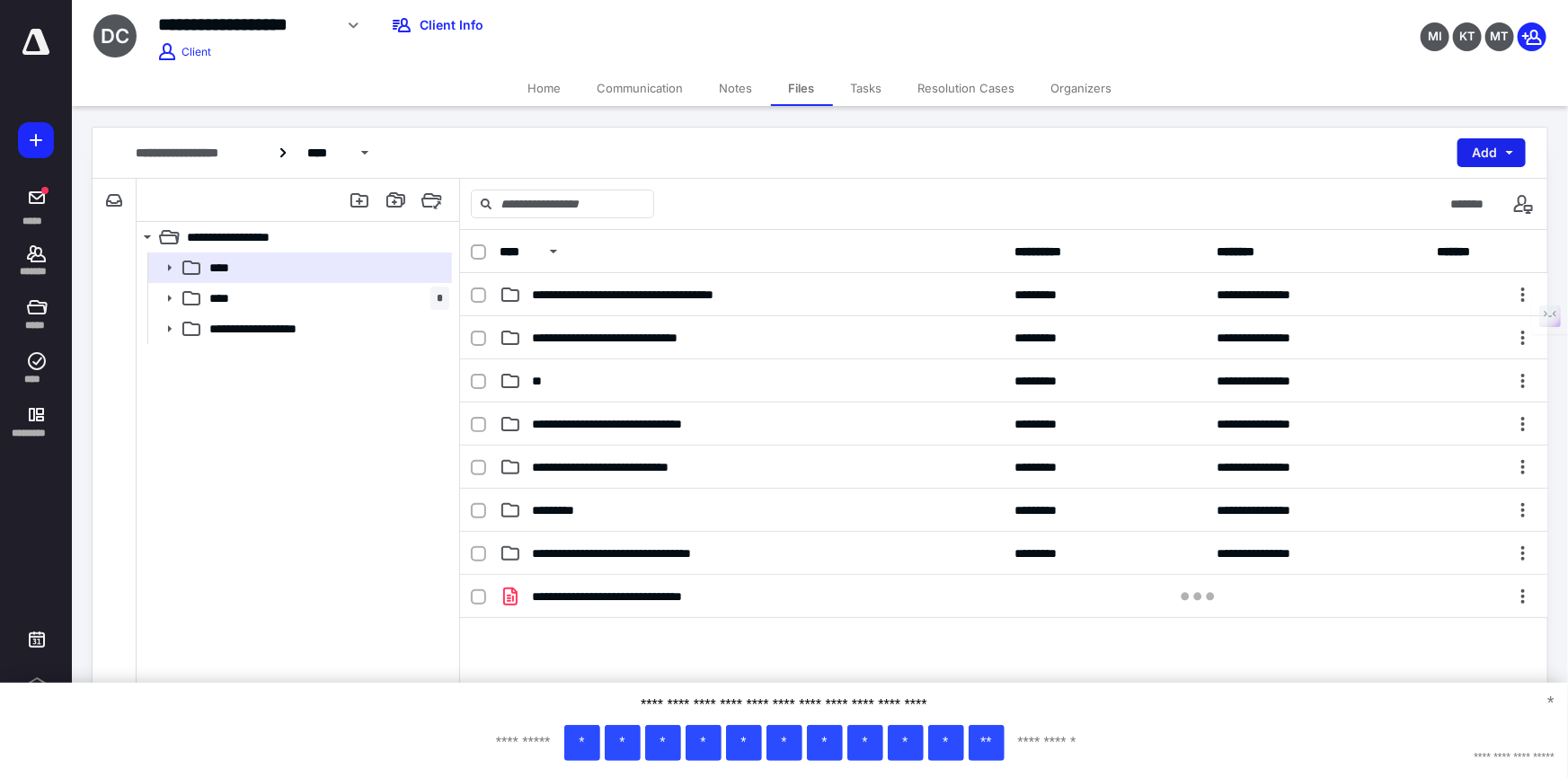 click on "Add" at bounding box center [1492, 153] 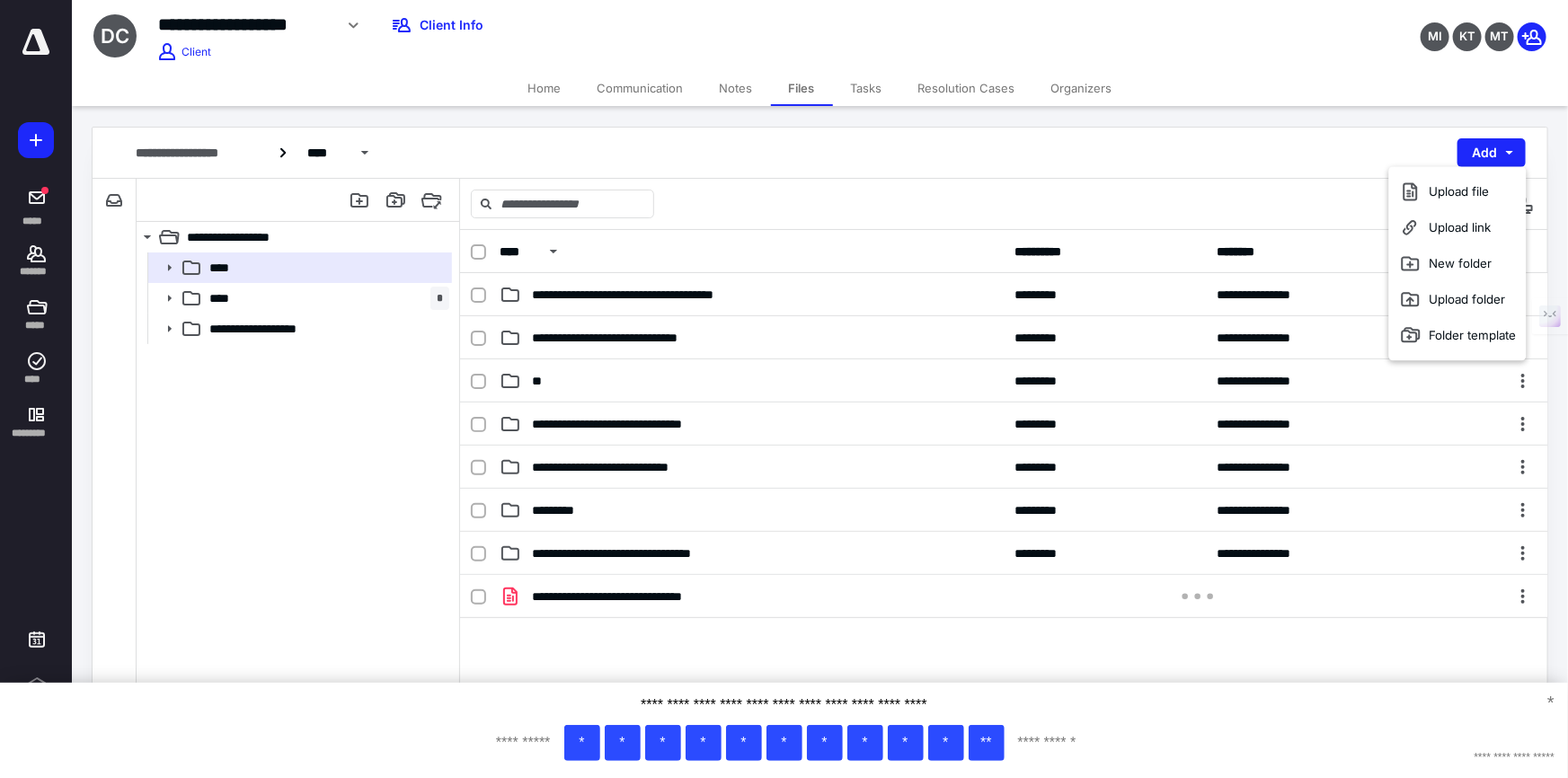 click on "**********" at bounding box center [1004, 710] 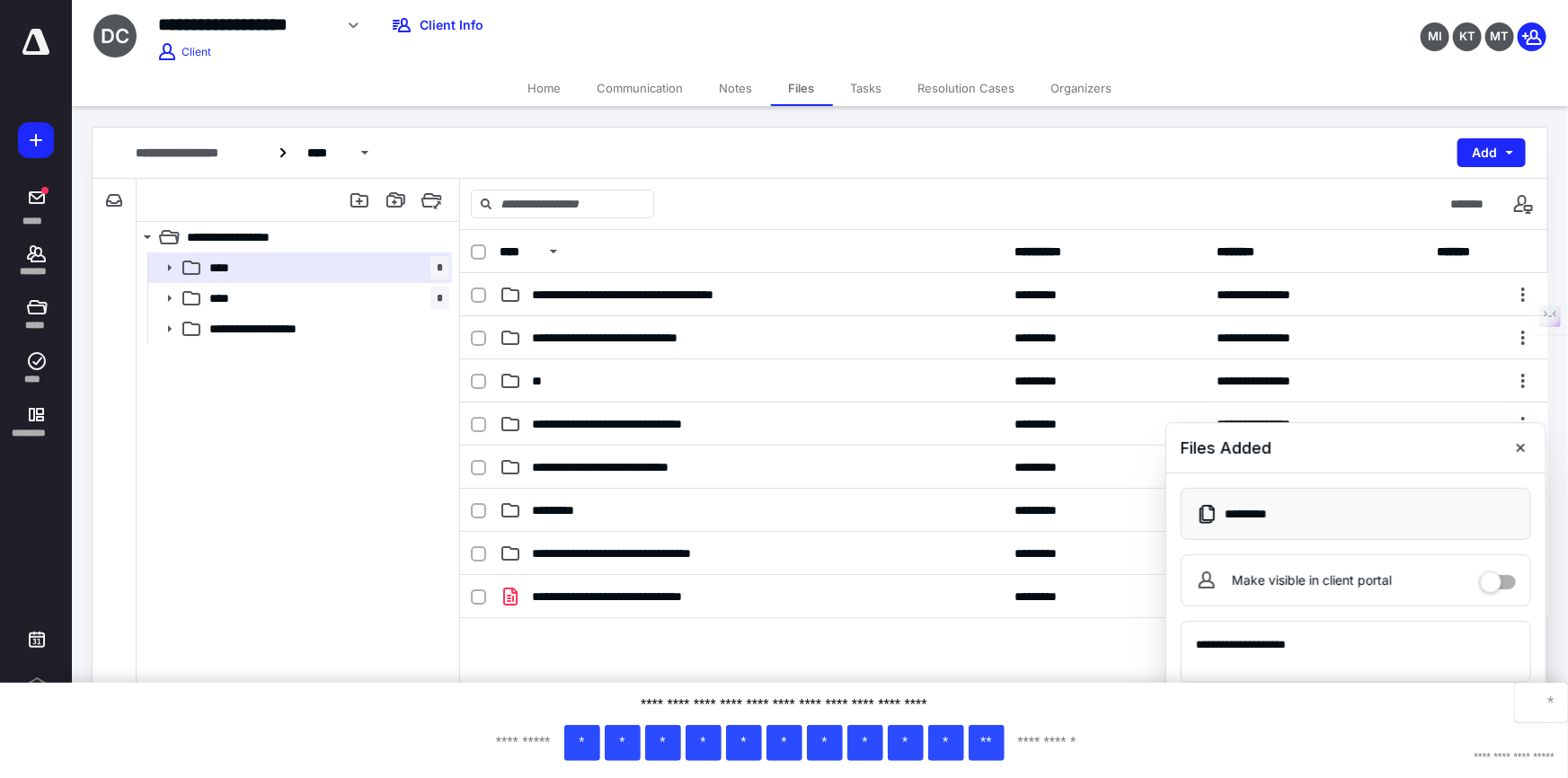 click on "*" at bounding box center [1541, 703] 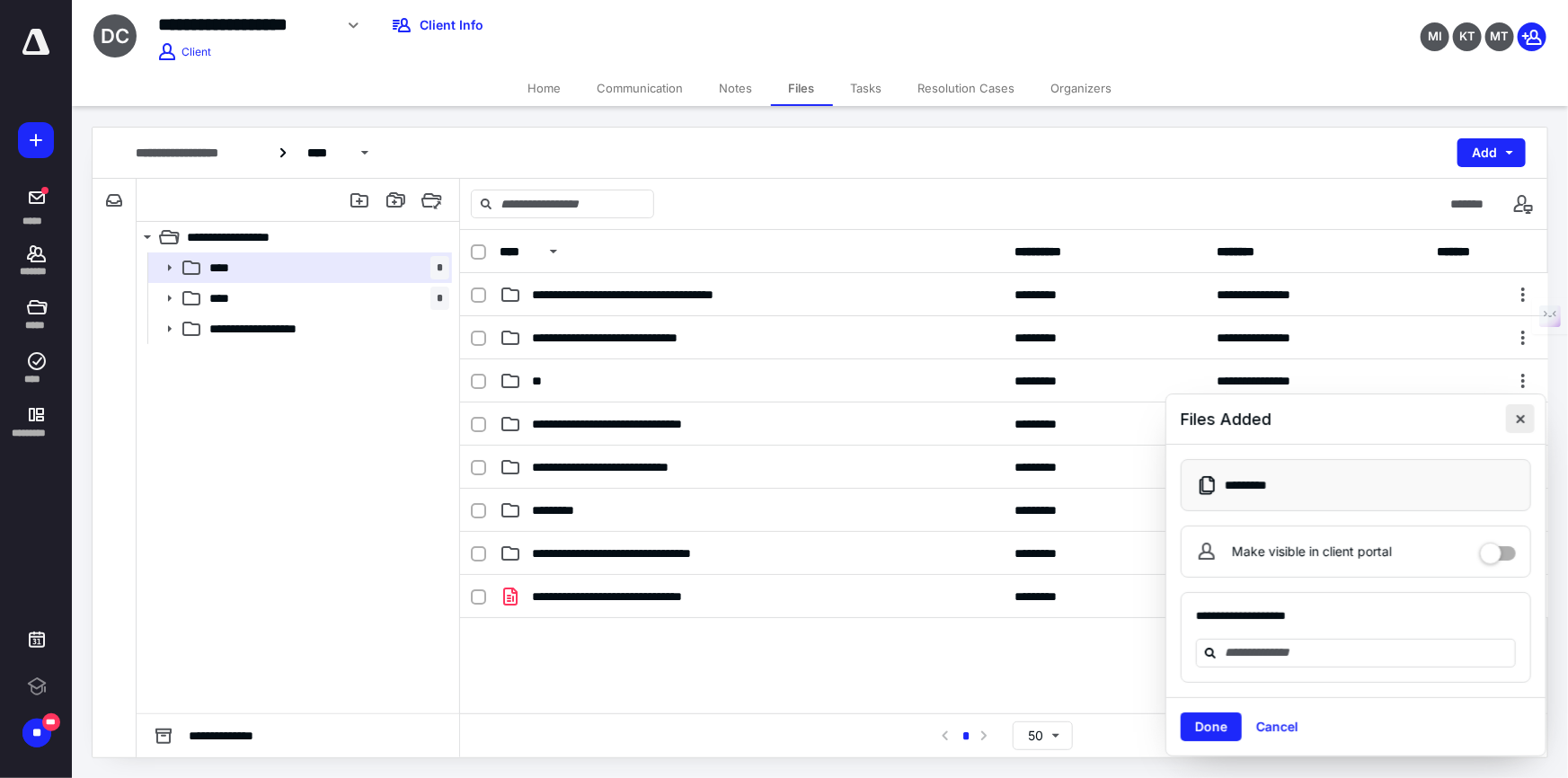 click at bounding box center [1520, 419] 